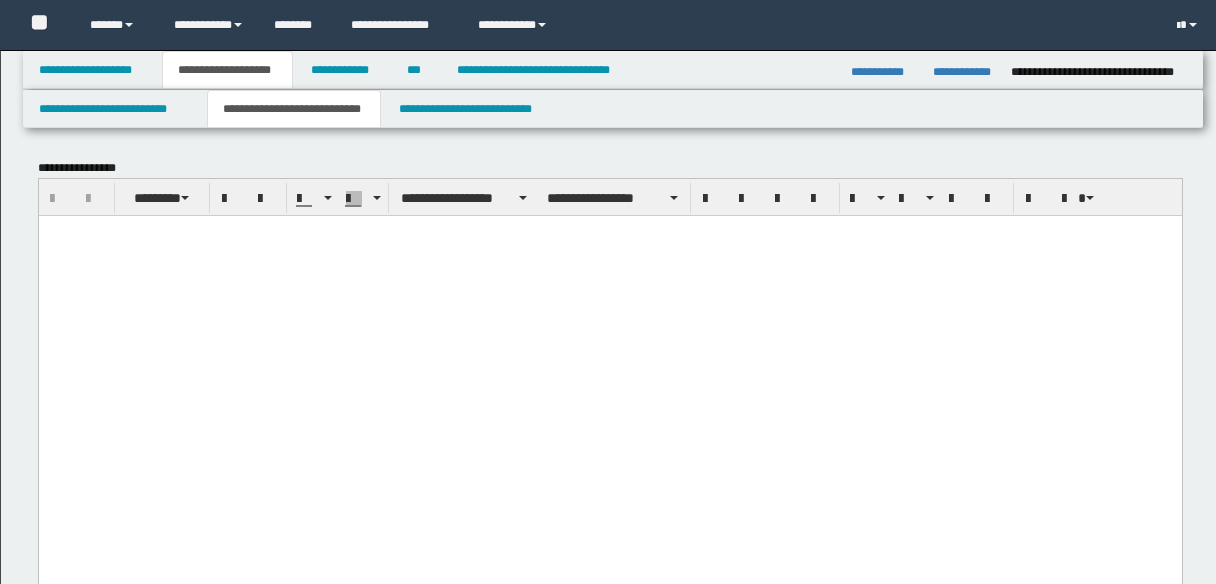 scroll, scrollTop: 832, scrollLeft: 0, axis: vertical 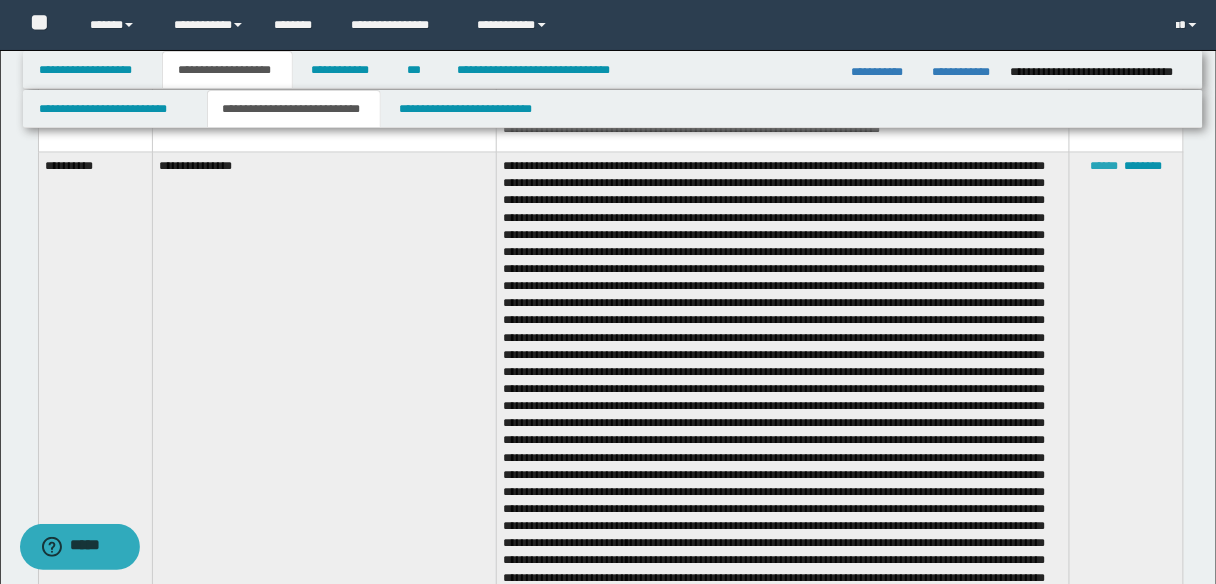 click on "******" at bounding box center [1105, 167] 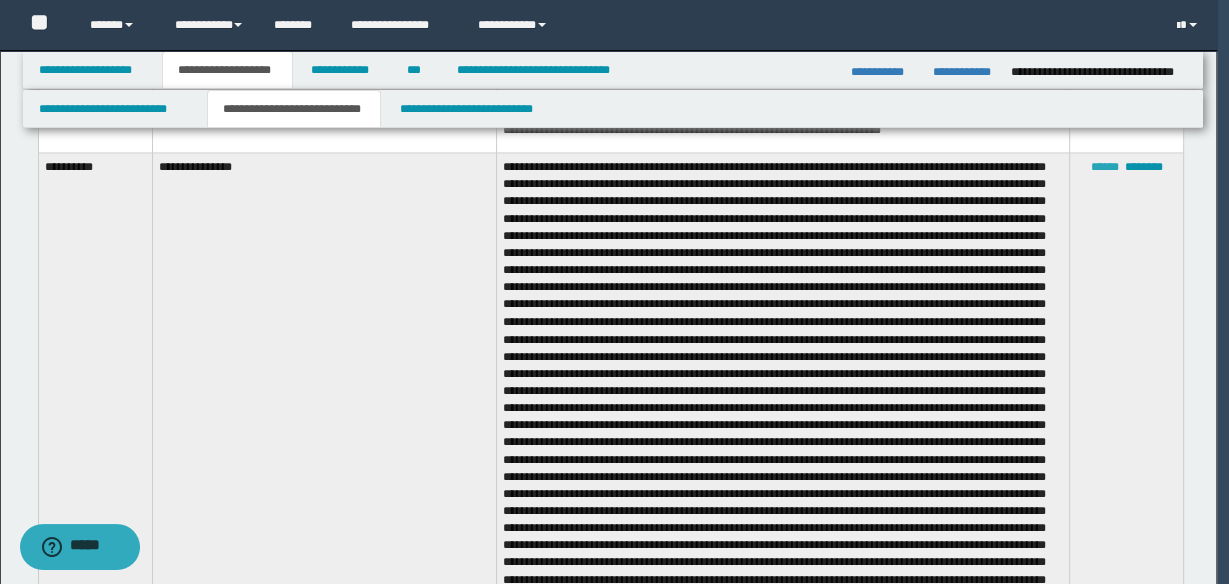 type on "**********" 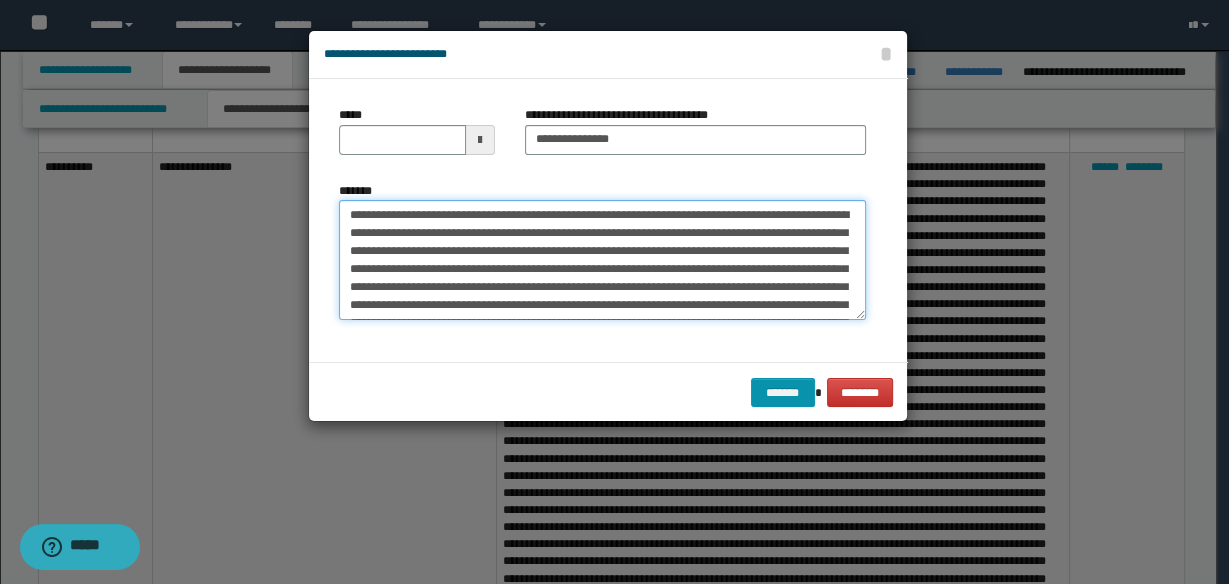 click on "*******" at bounding box center [602, 260] 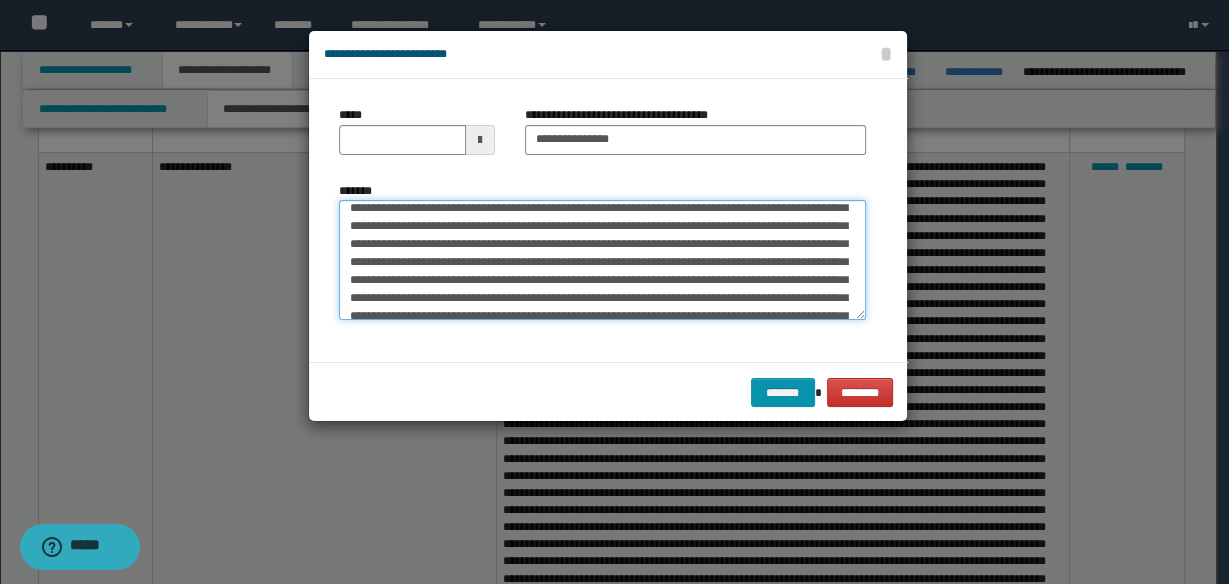 scroll, scrollTop: 80, scrollLeft: 0, axis: vertical 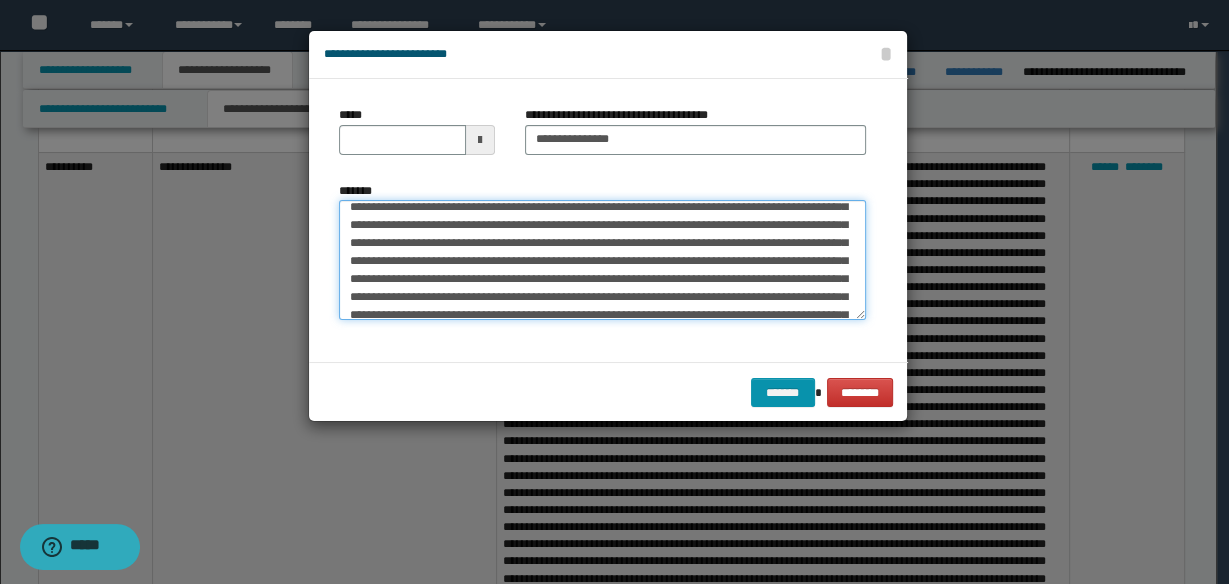 click on "*******" at bounding box center (602, 259) 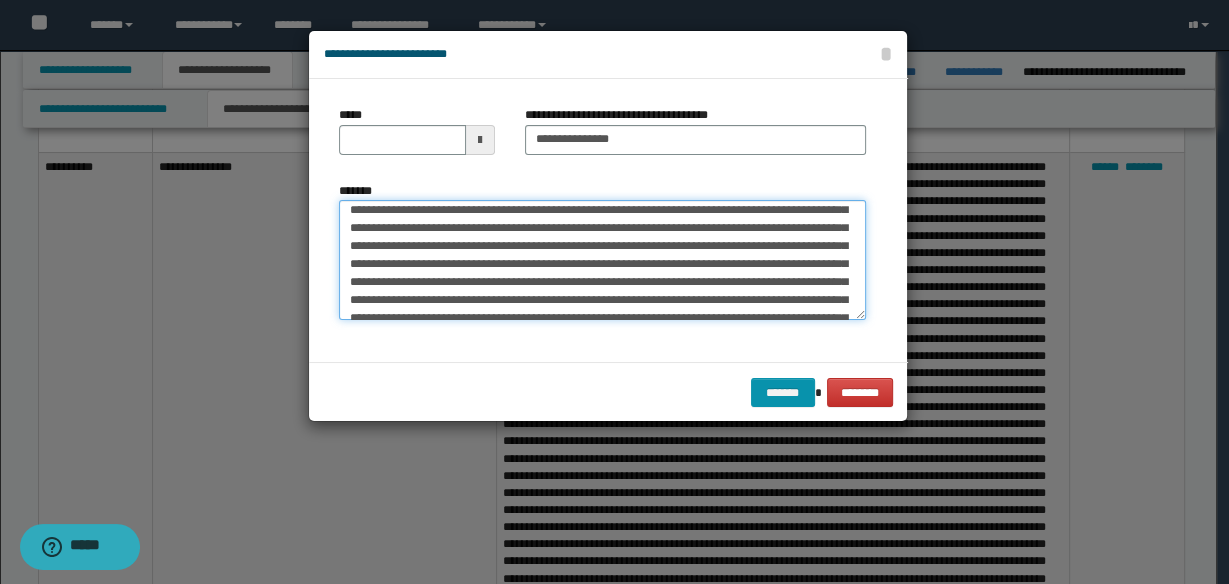 click on "*******" at bounding box center [602, 259] 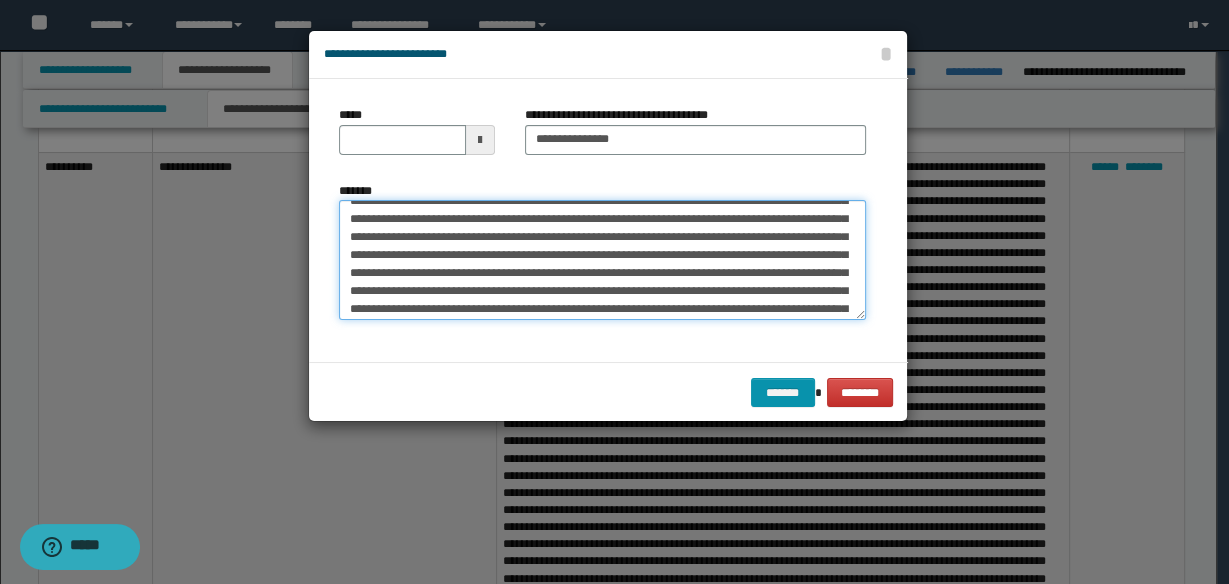 scroll, scrollTop: 77, scrollLeft: 0, axis: vertical 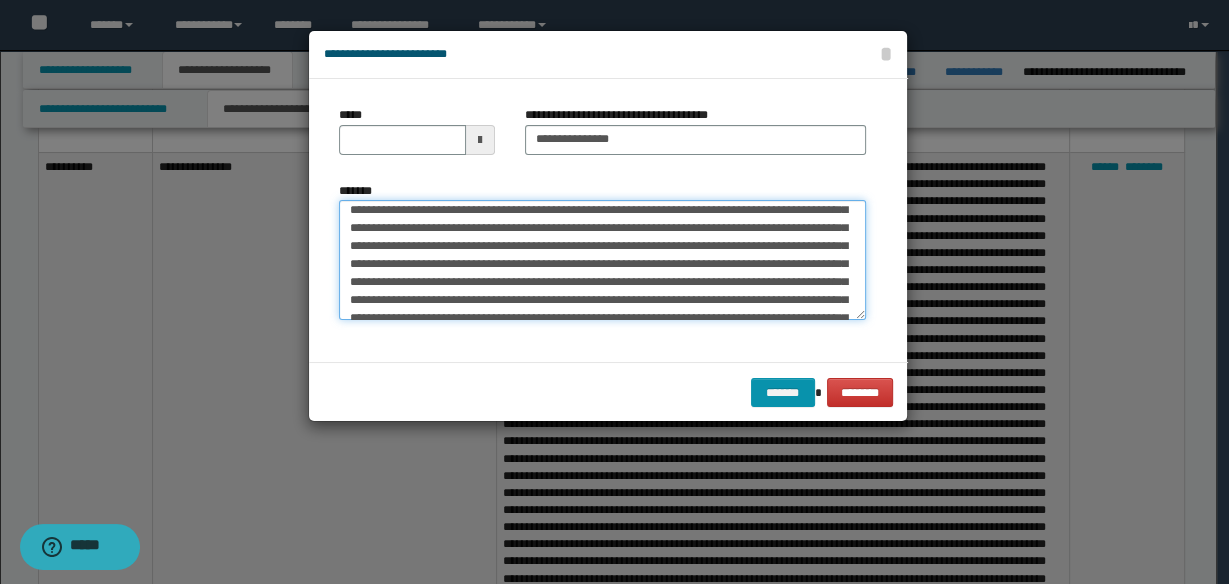 click on "*******" at bounding box center (602, 259) 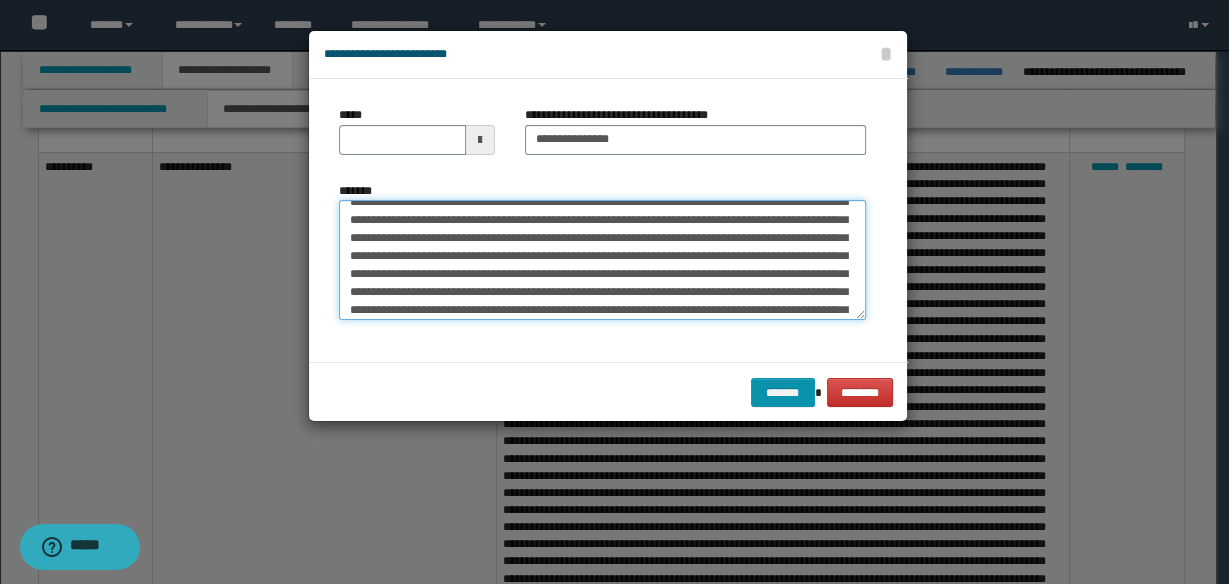 click on "*******" at bounding box center [602, 259] 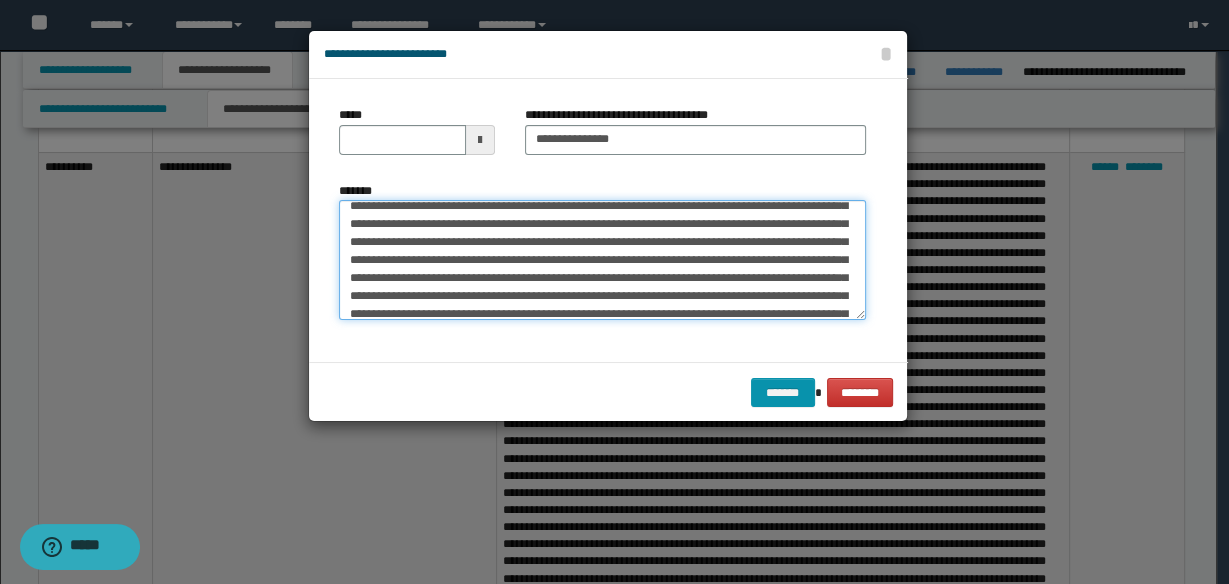 scroll, scrollTop: 210, scrollLeft: 0, axis: vertical 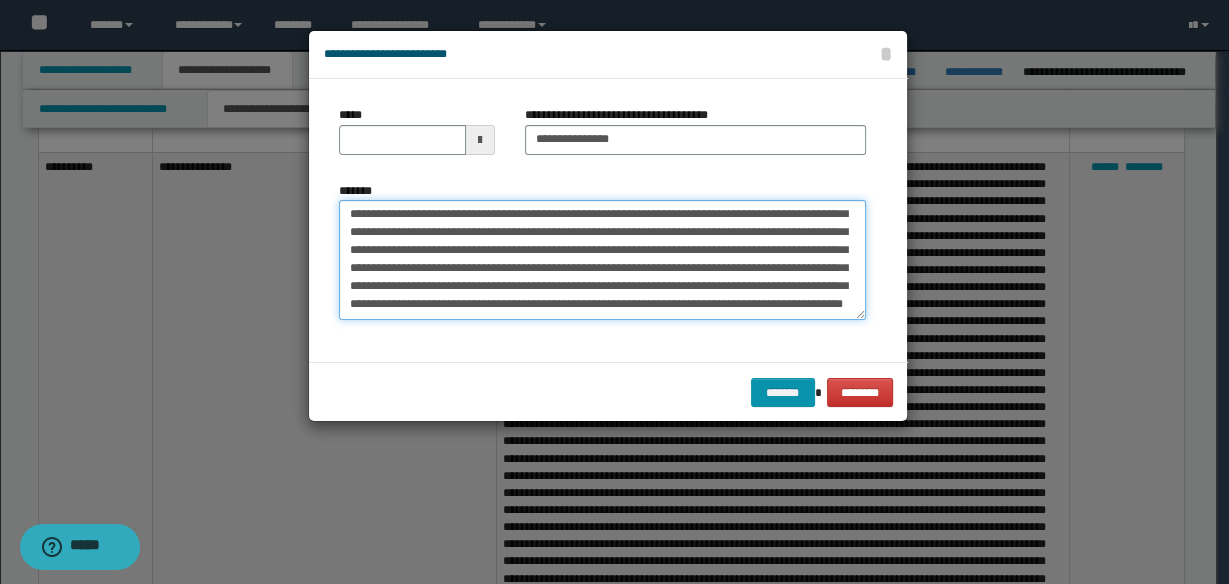 drag, startPoint x: 342, startPoint y: 288, endPoint x: 773, endPoint y: 293, distance: 431.029 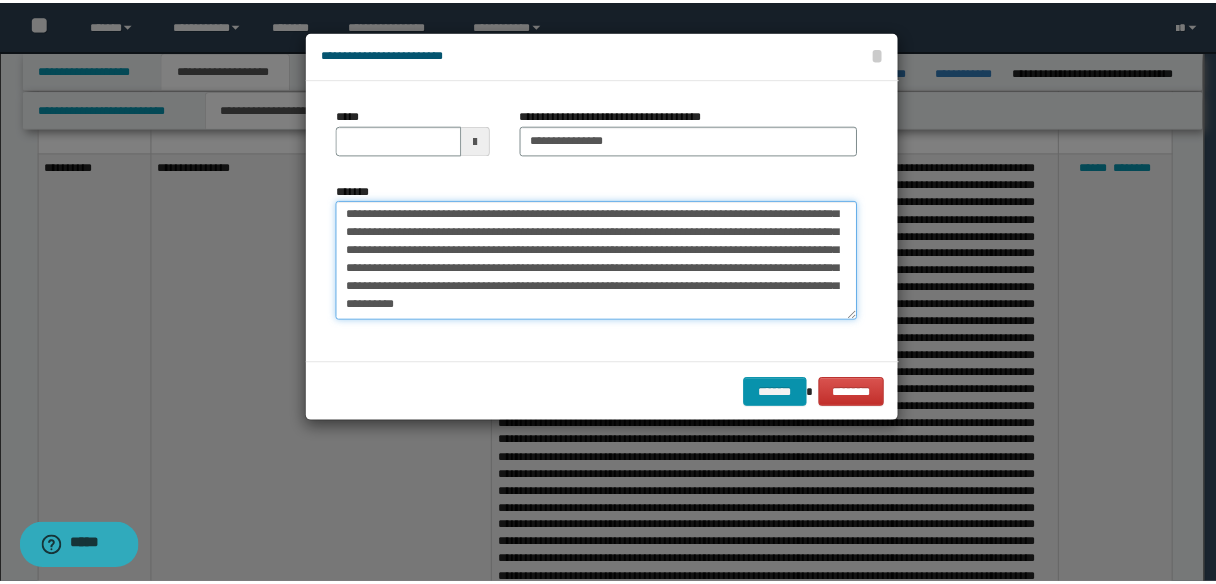 scroll, scrollTop: 378, scrollLeft: 0, axis: vertical 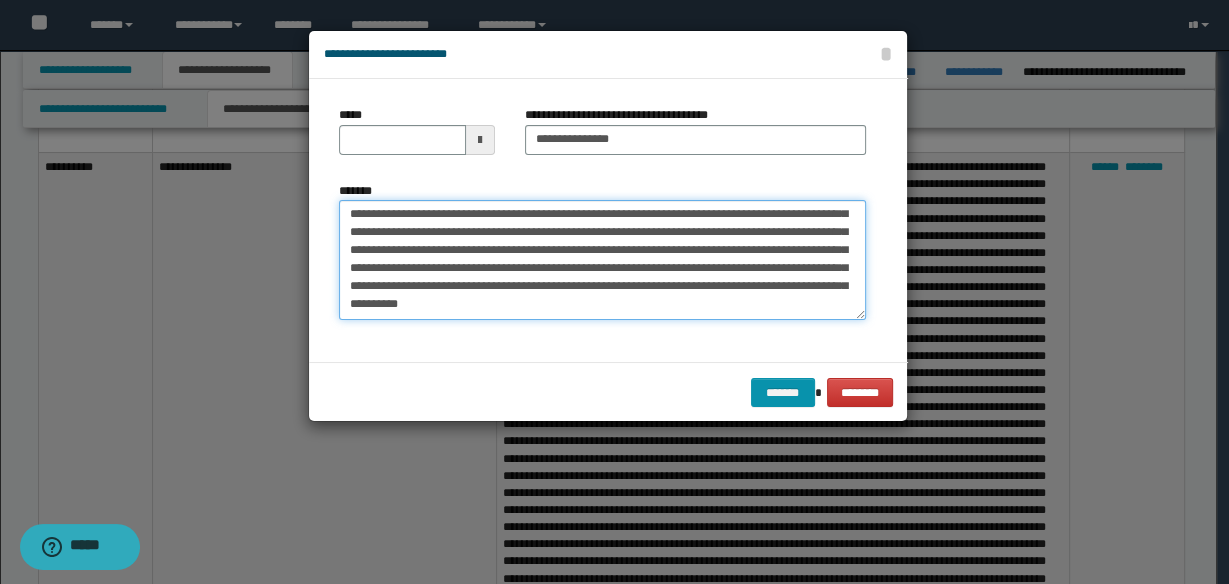 drag, startPoint x: 344, startPoint y: 306, endPoint x: 430, endPoint y: 306, distance: 86 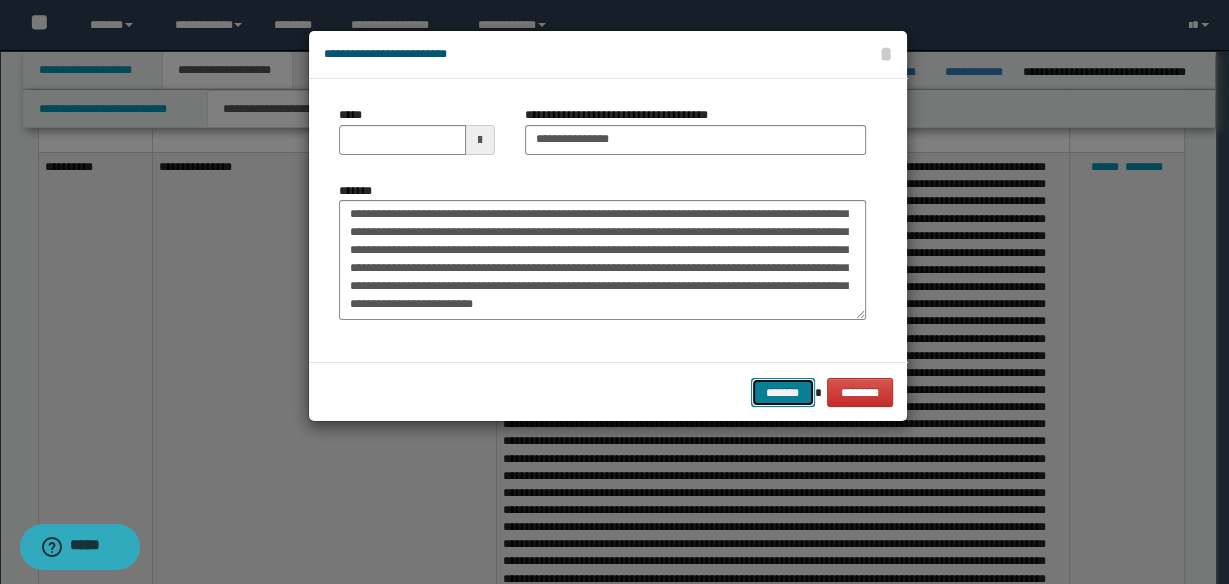 click on "*******" at bounding box center (783, 392) 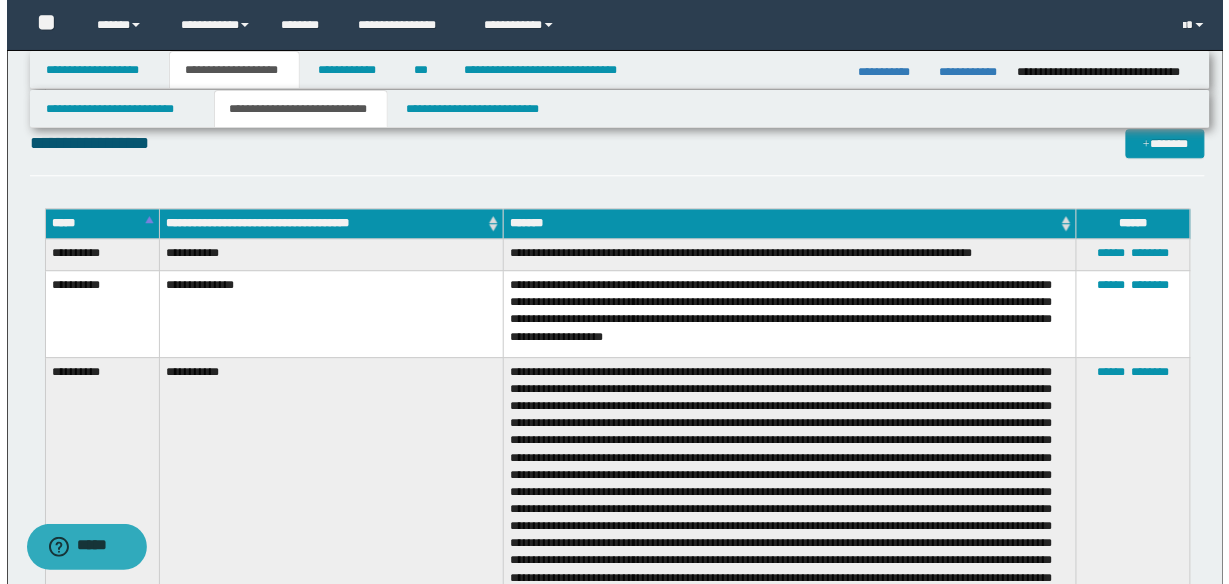 scroll, scrollTop: 1232, scrollLeft: 0, axis: vertical 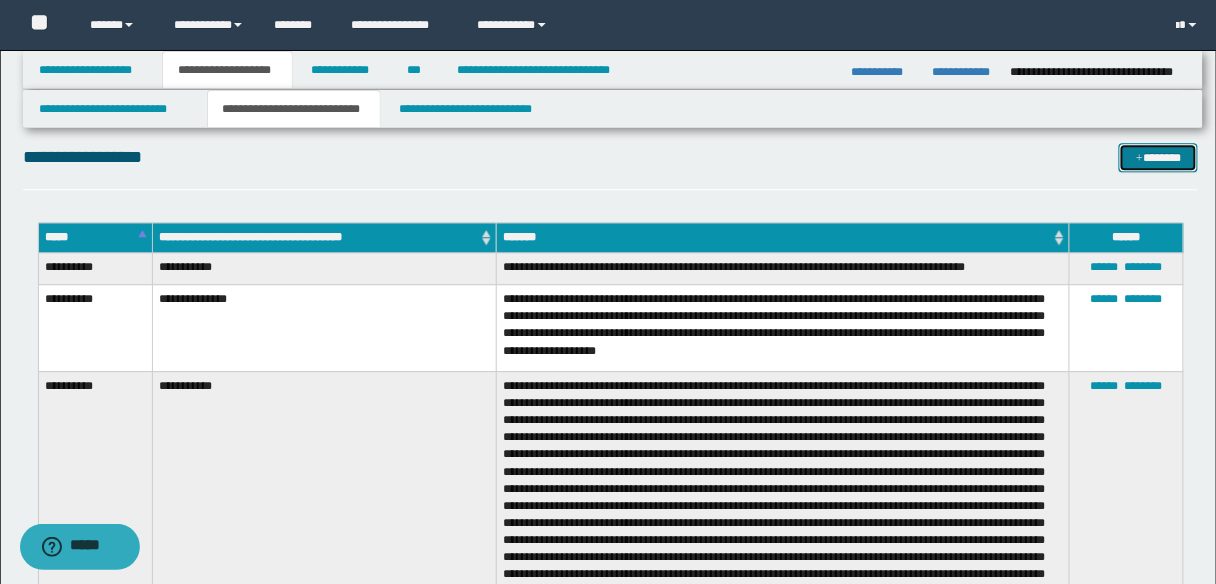 click on "*******" at bounding box center [1158, 157] 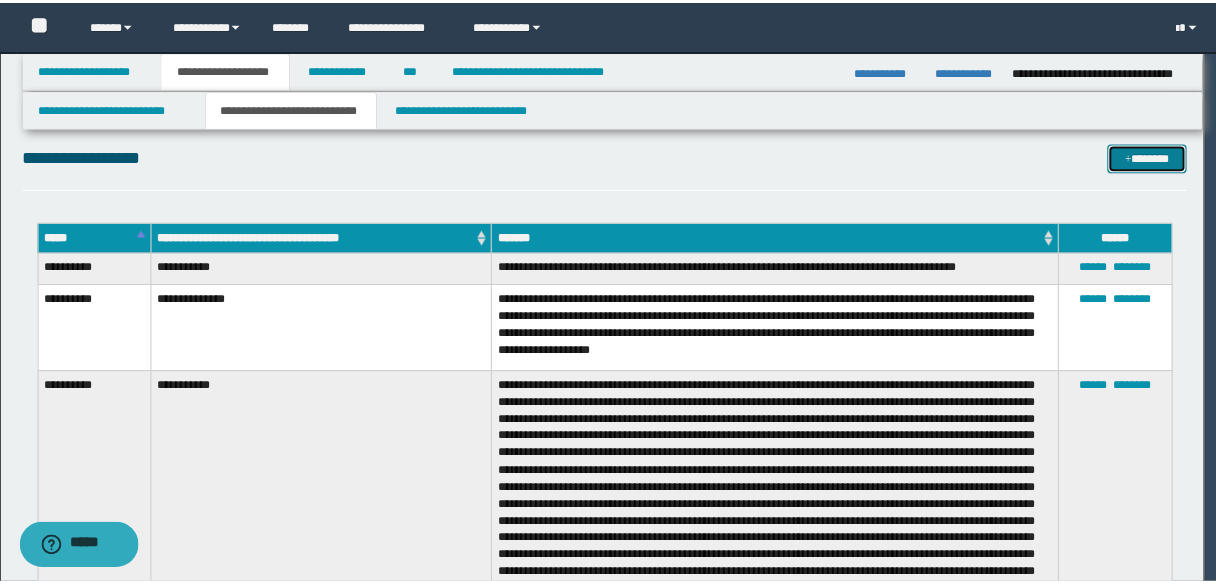 scroll, scrollTop: 0, scrollLeft: 0, axis: both 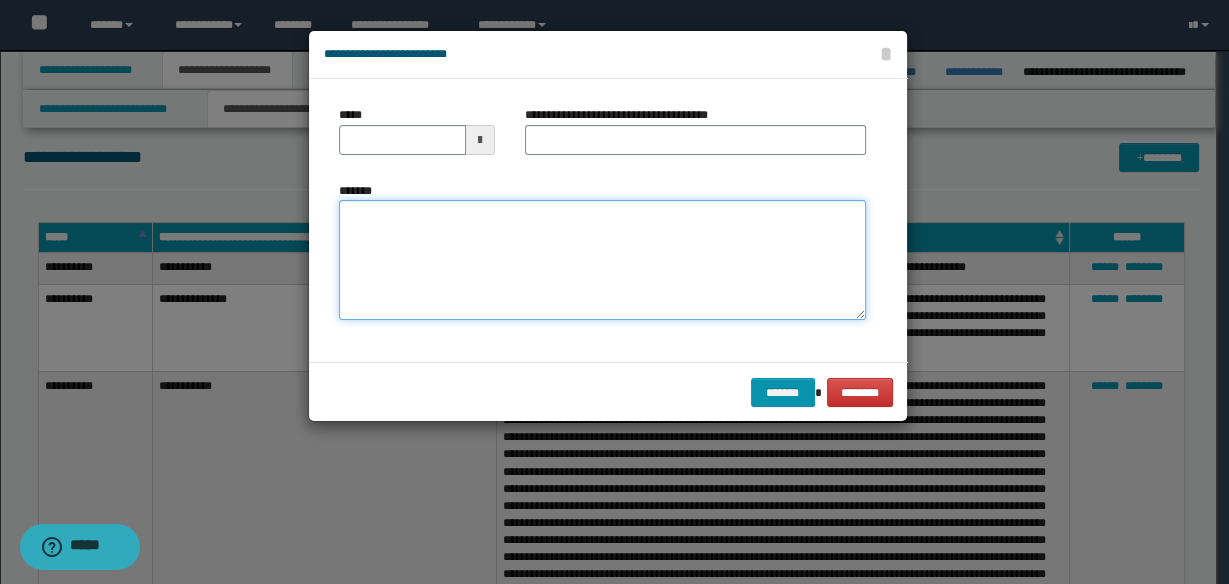 click on "*******" at bounding box center (602, 259) 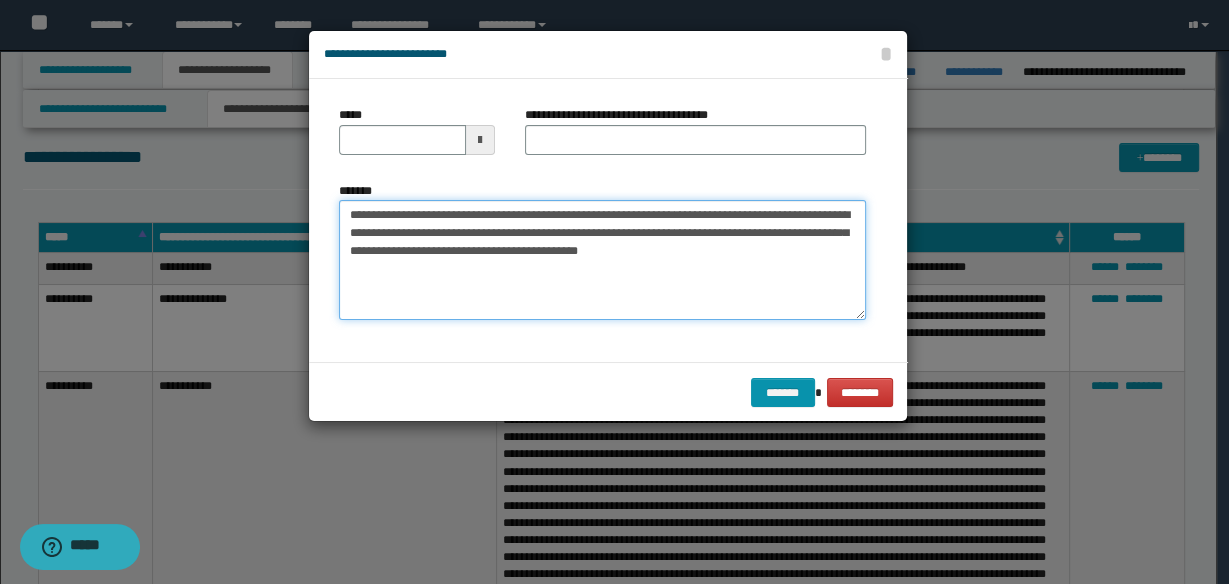 type on "**********" 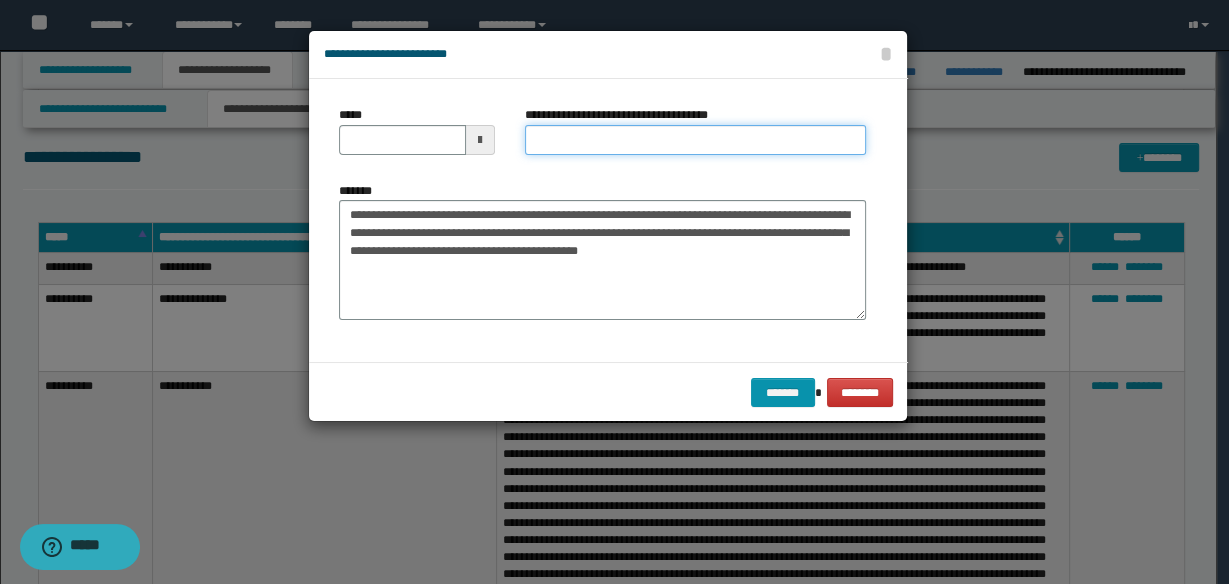 click on "**********" at bounding box center [695, 140] 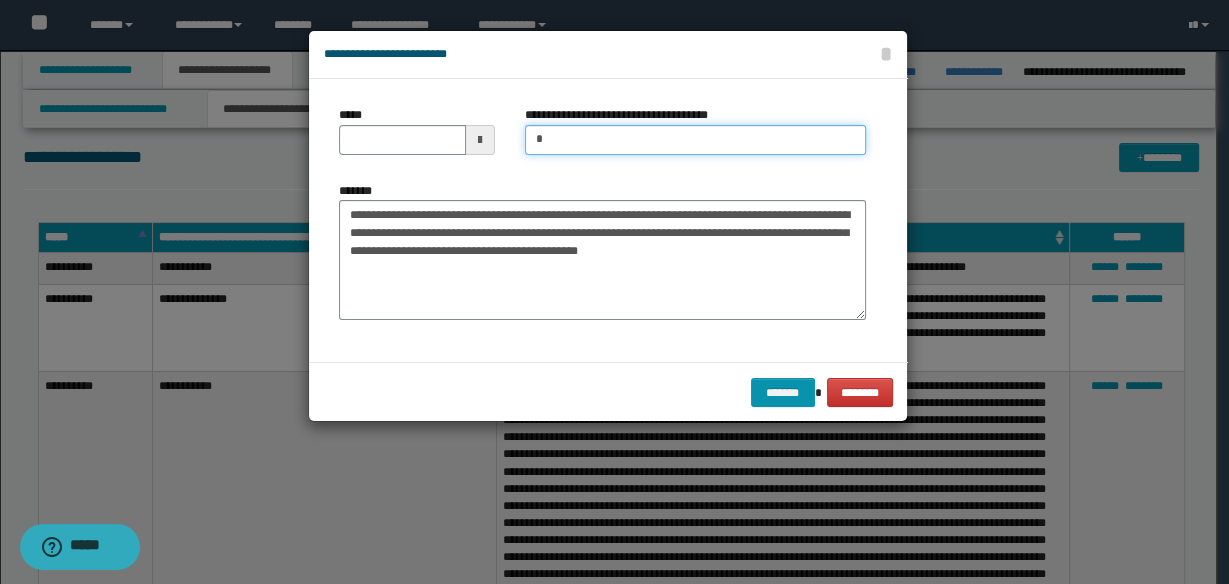 type on "**********" 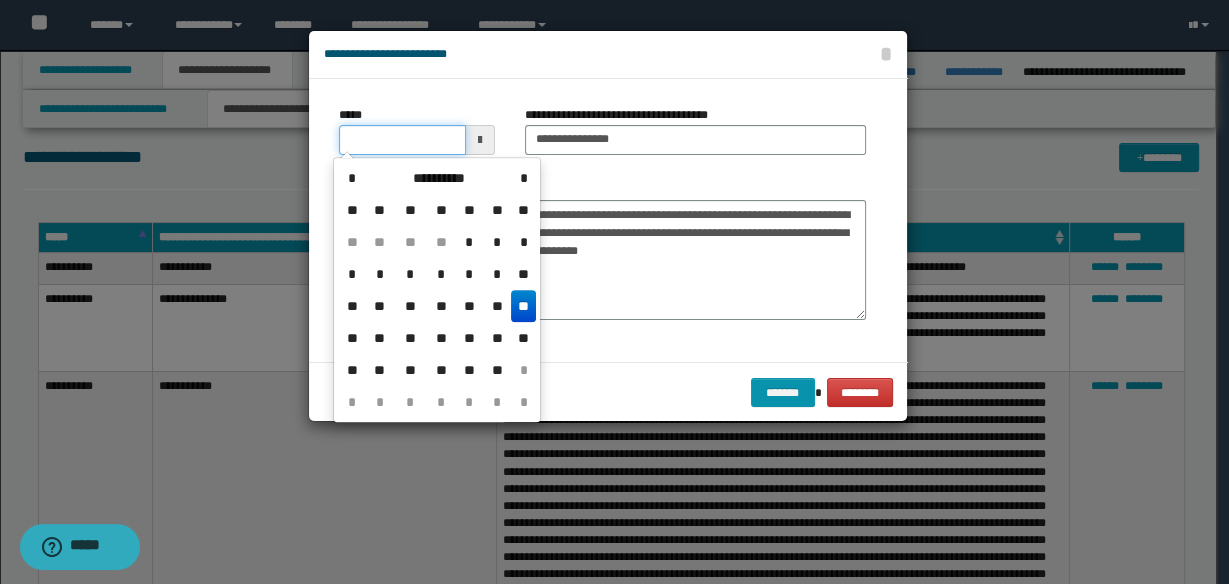 click on "*****" at bounding box center [402, 140] 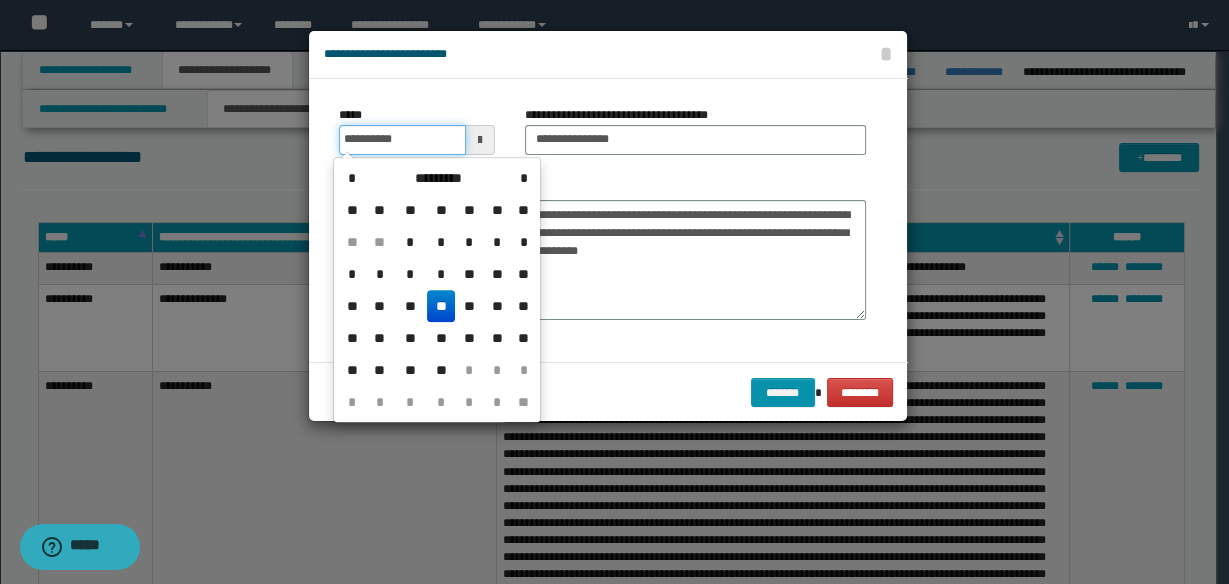 type on "**********" 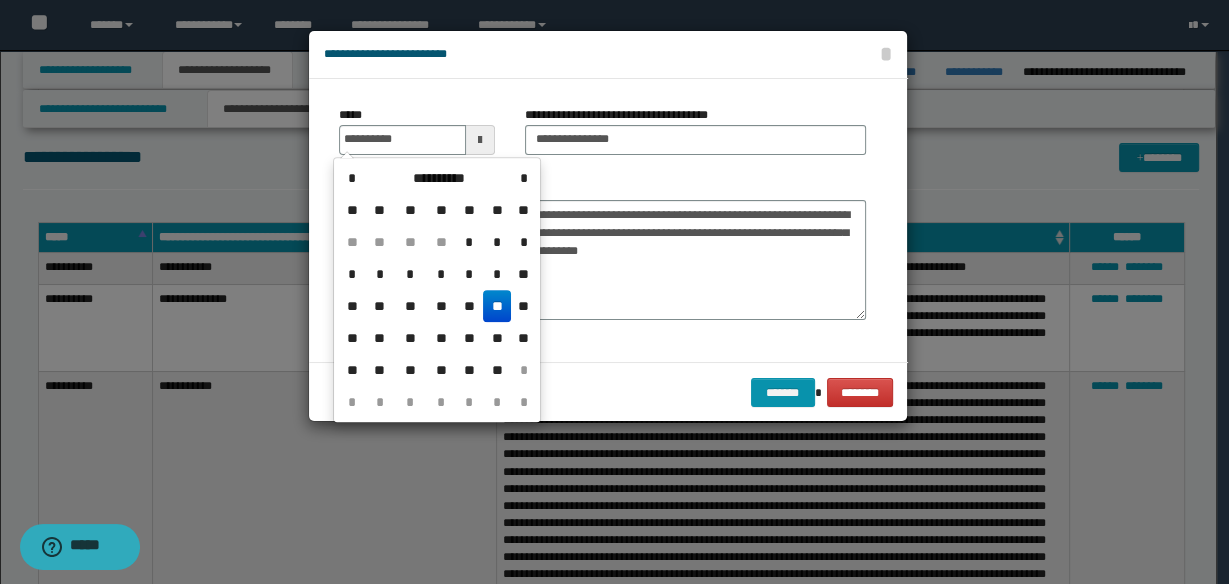 click on "**" at bounding box center (497, 306) 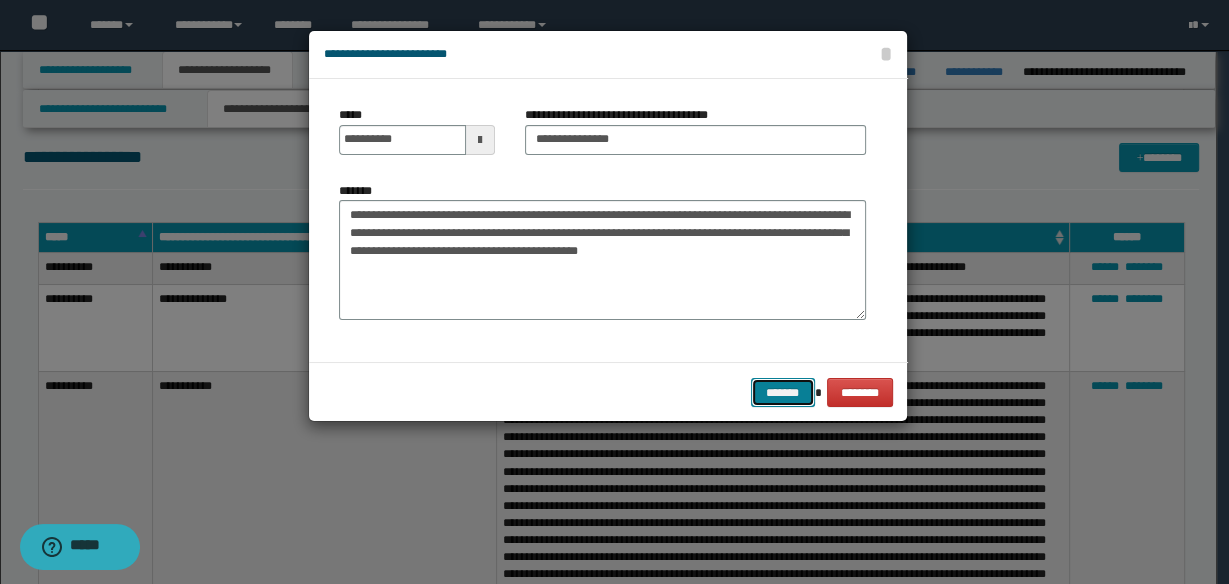 click on "*******" at bounding box center [783, 392] 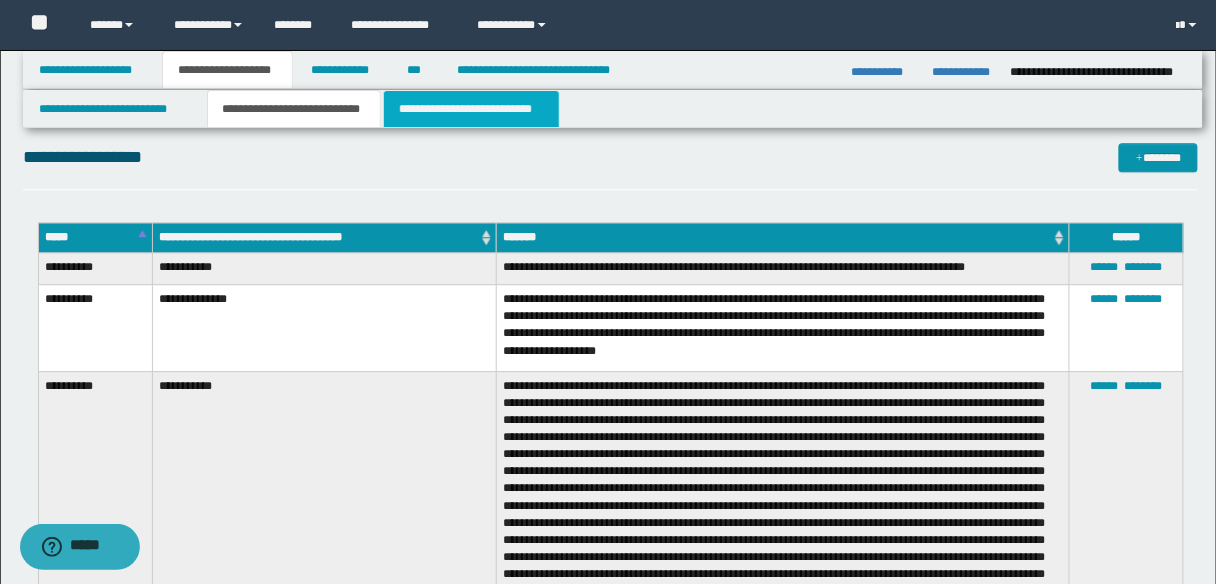 click on "**********" at bounding box center [471, 109] 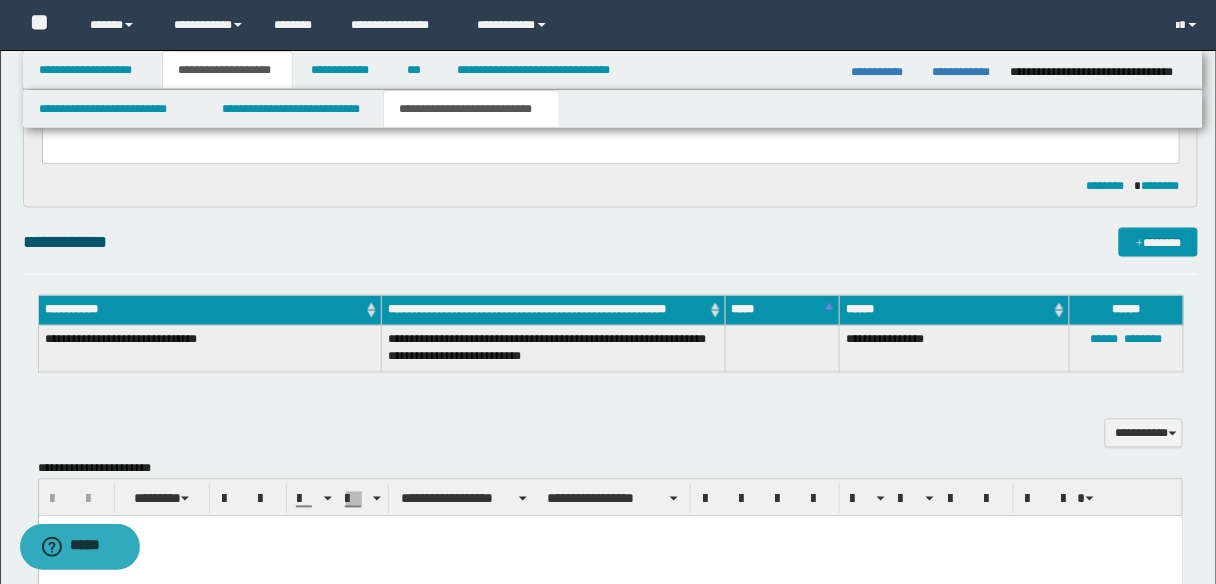scroll, scrollTop: 720, scrollLeft: 0, axis: vertical 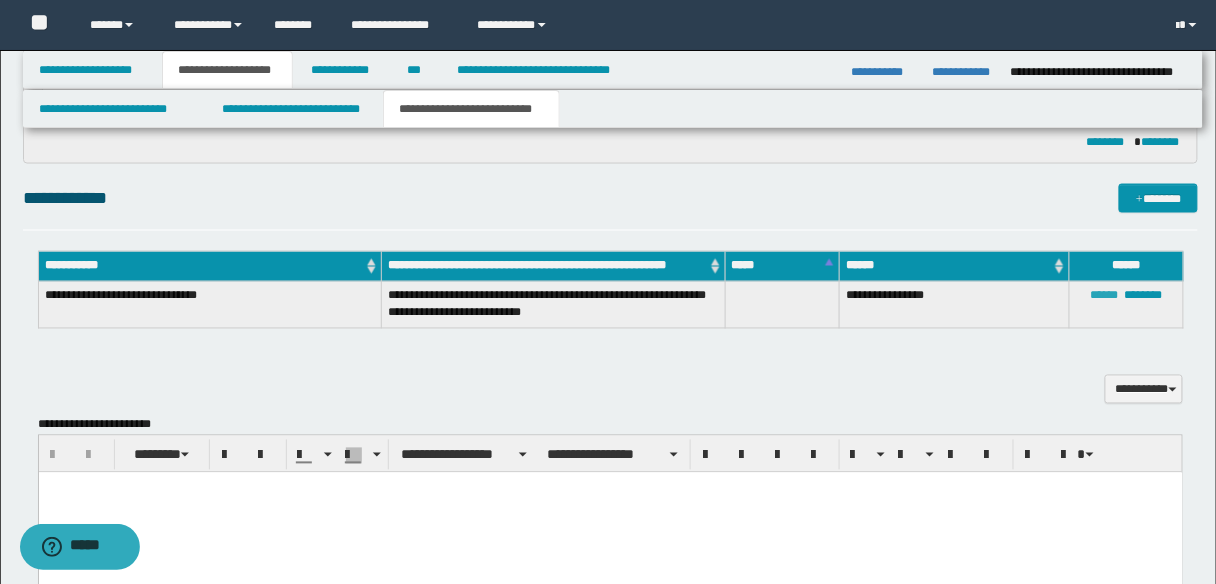 click on "******" at bounding box center (1105, 296) 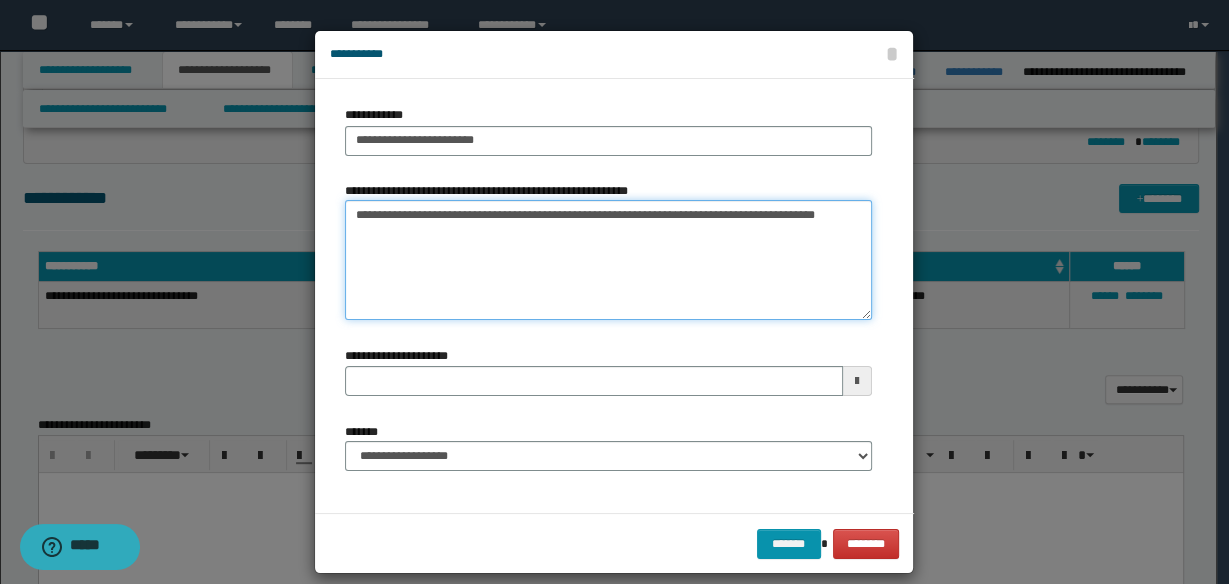 click on "**********" at bounding box center (608, 260) 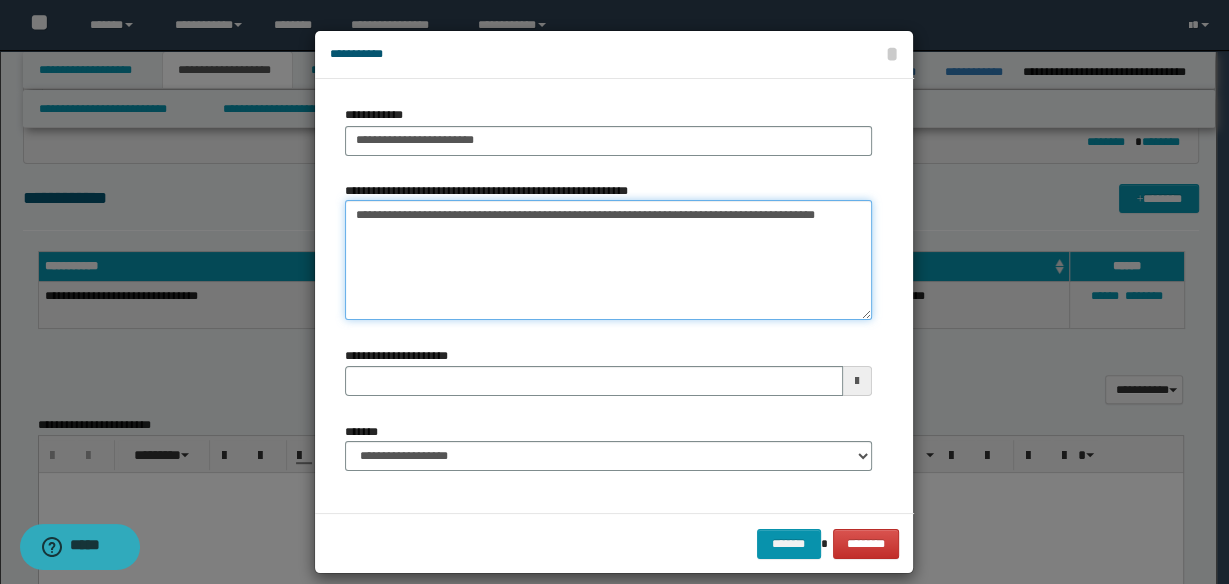 click on "**********" at bounding box center [608, 260] 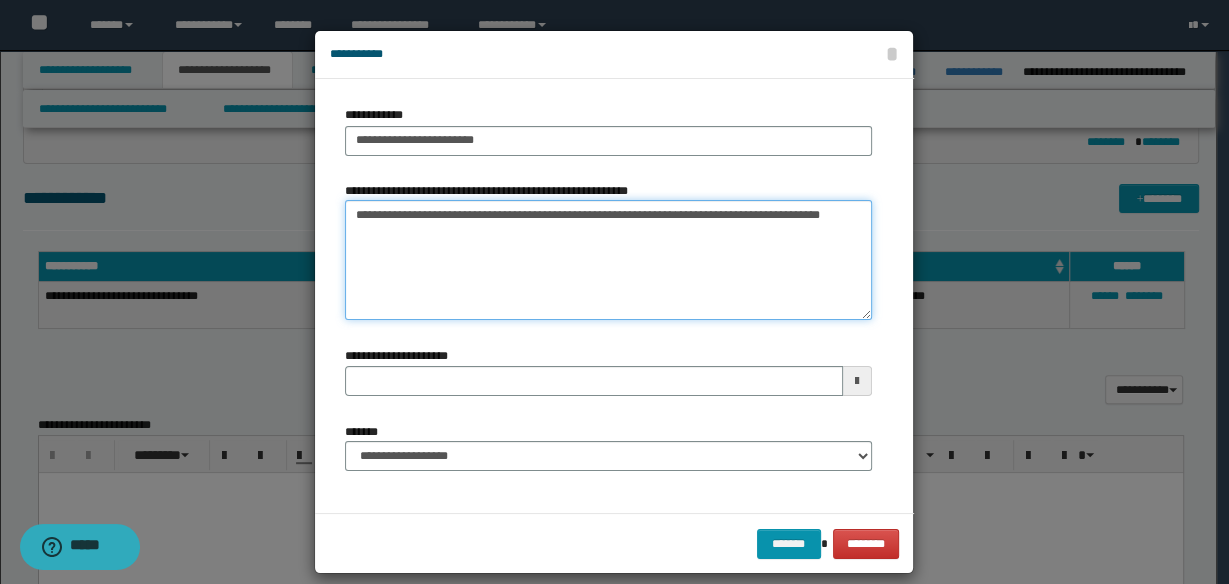 drag, startPoint x: 648, startPoint y: 213, endPoint x: 663, endPoint y: 217, distance: 15.524175 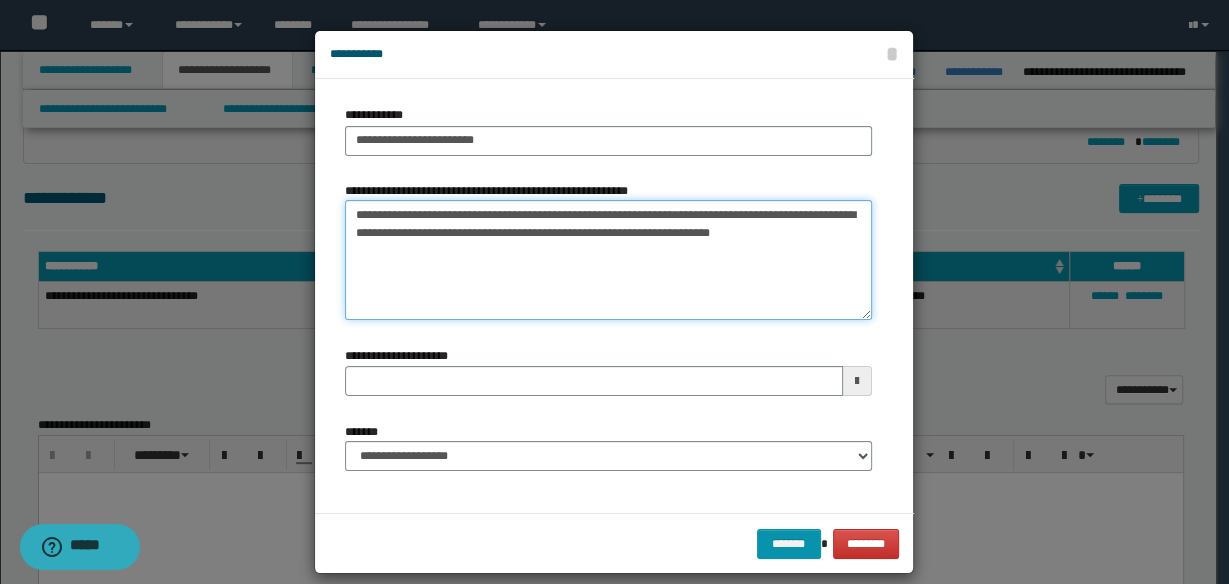 type on "**********" 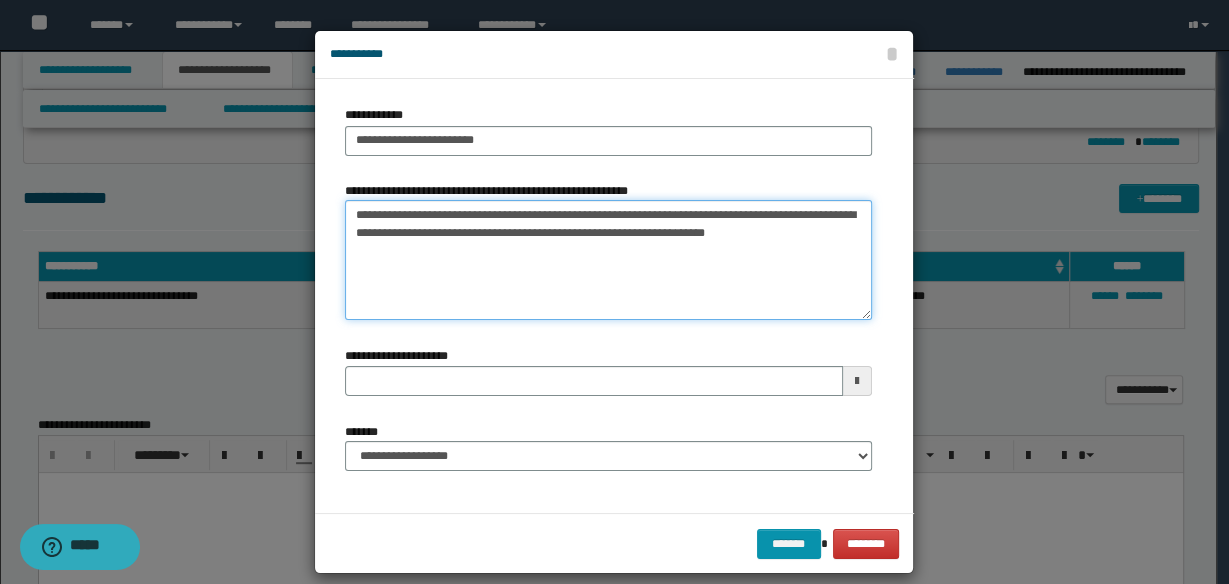 type 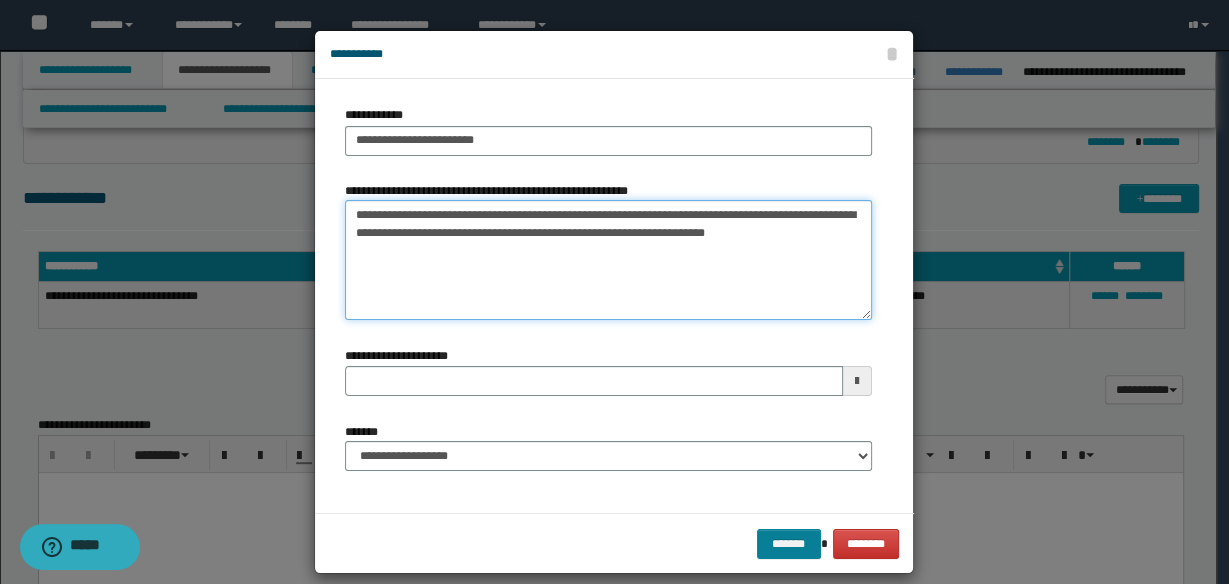type on "**********" 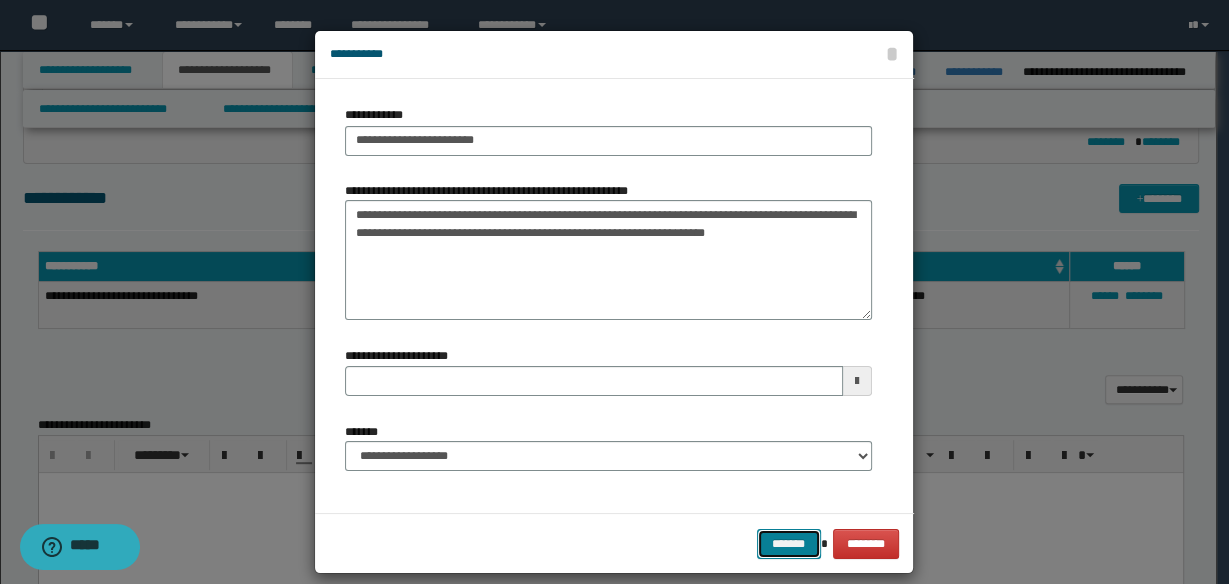 click on "*******" at bounding box center (789, 543) 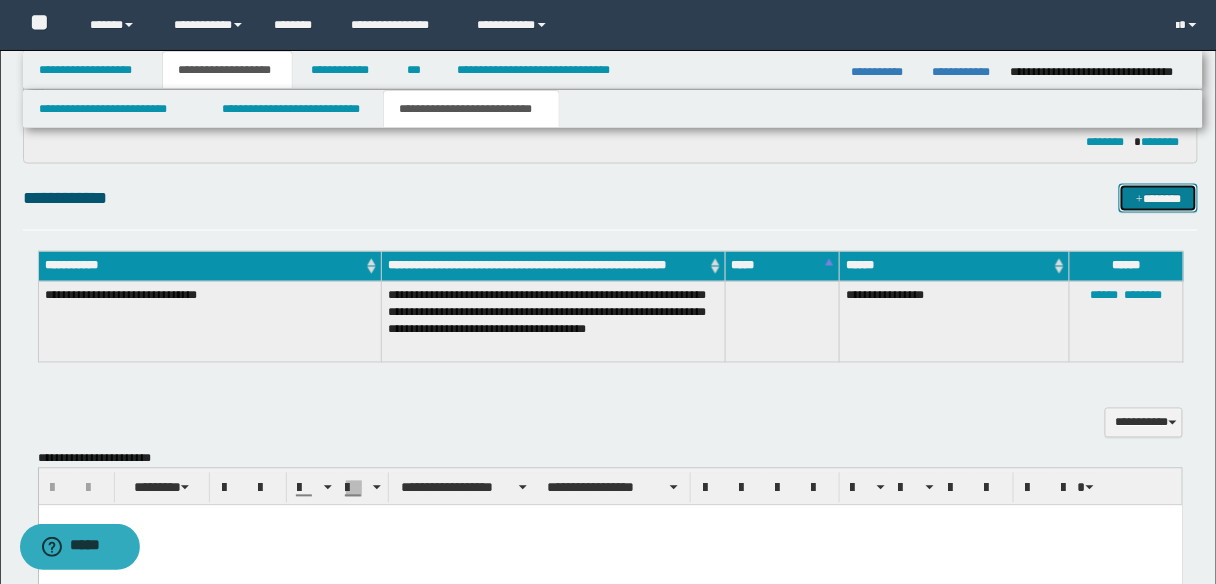 click on "*******" at bounding box center [1158, 198] 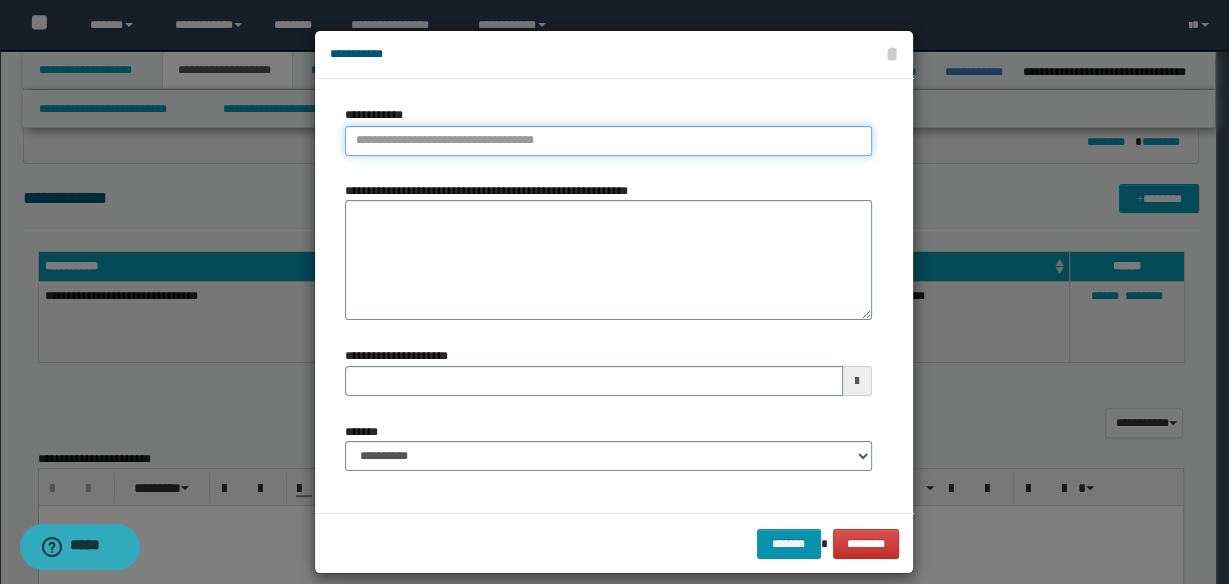 type on "**********" 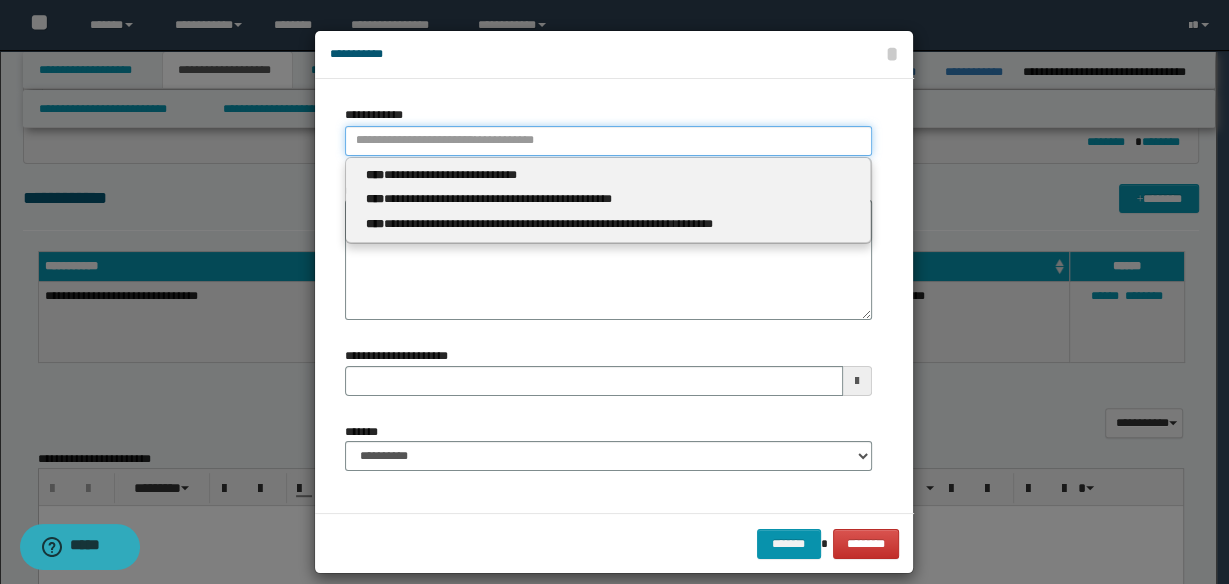 click on "**********" at bounding box center [608, 141] 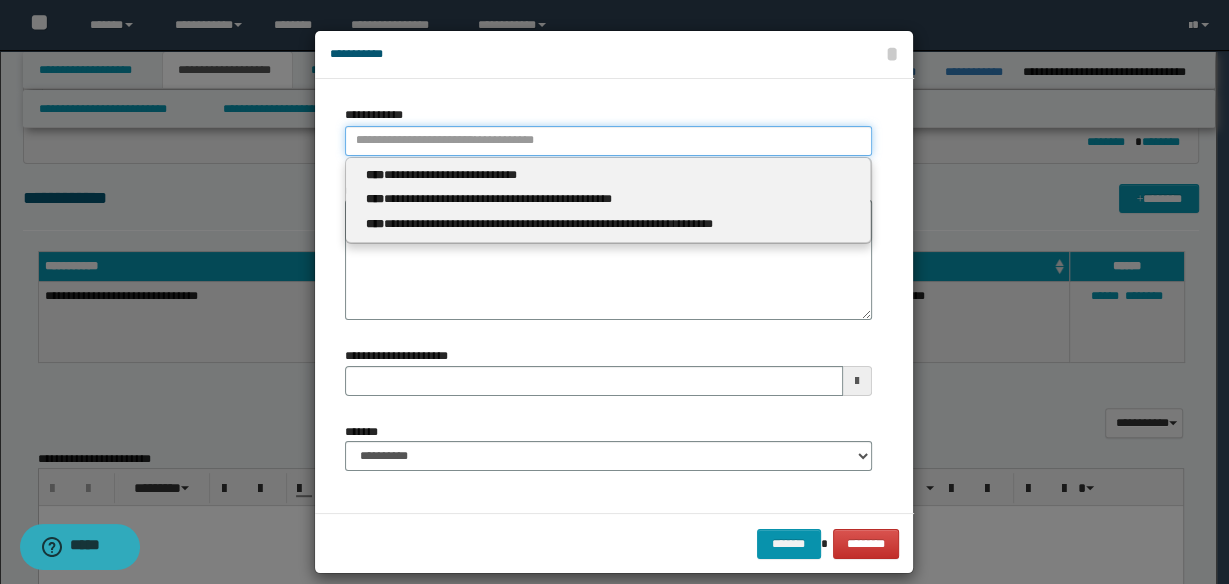 type 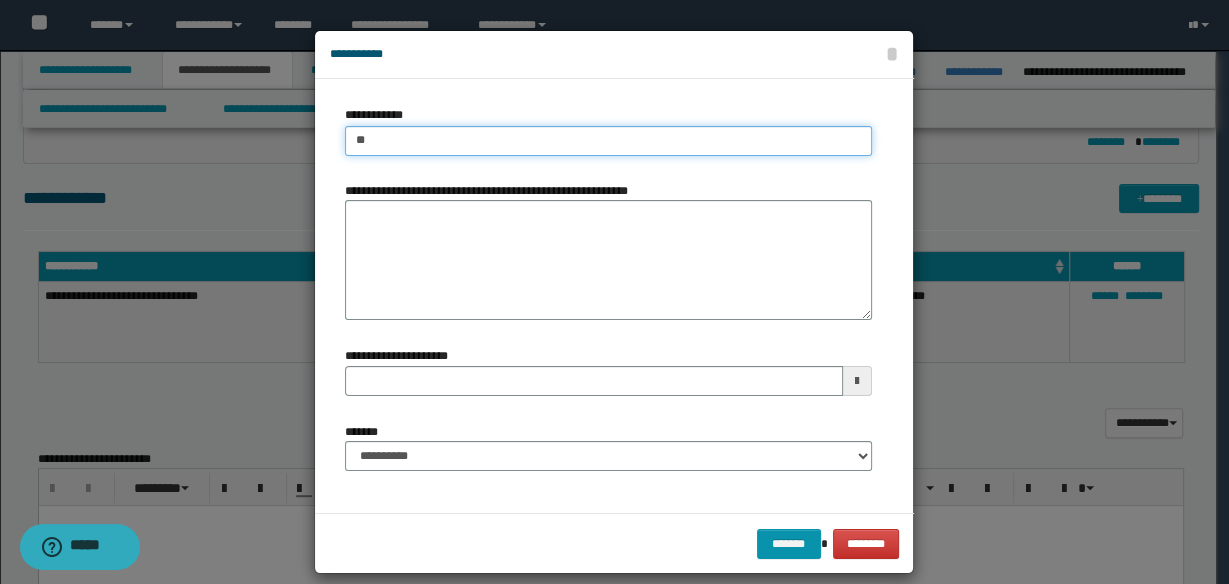 type on "***" 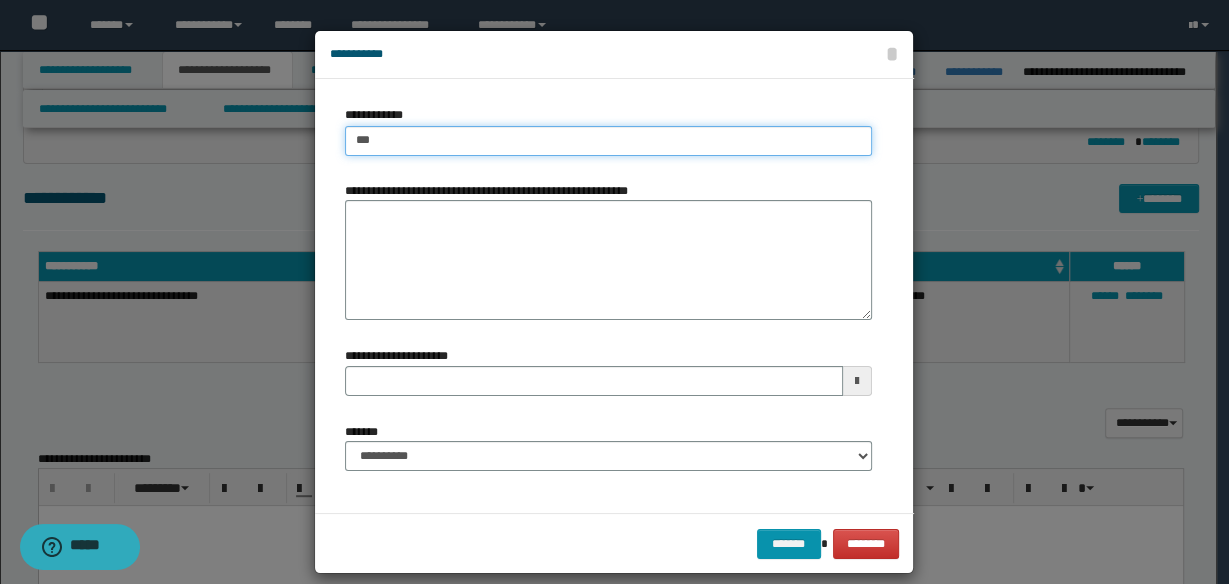 type on "***" 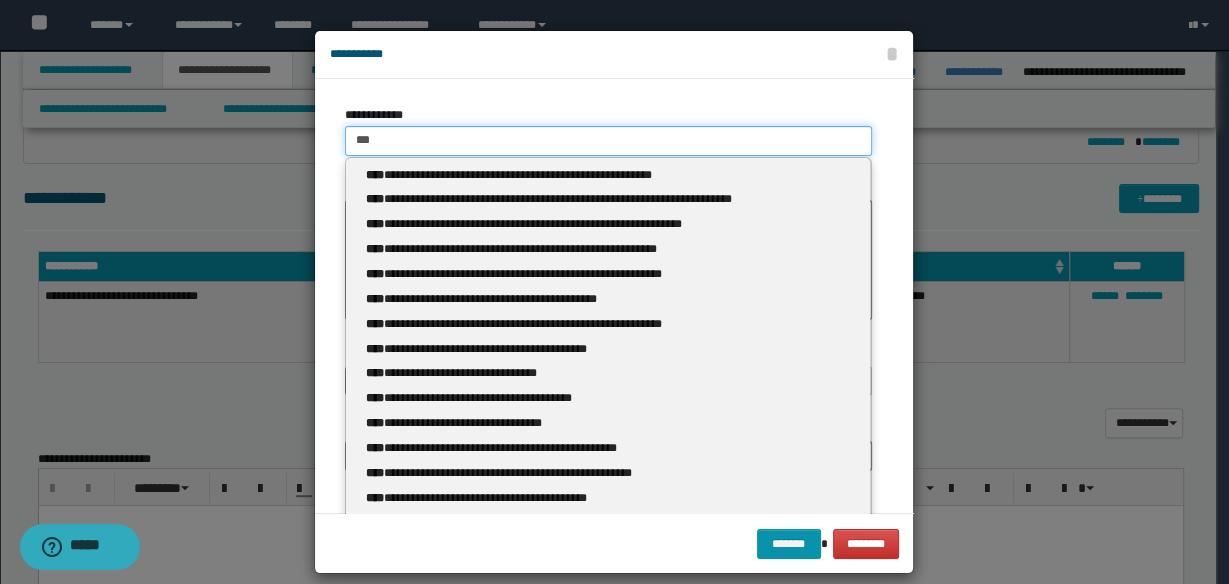 type 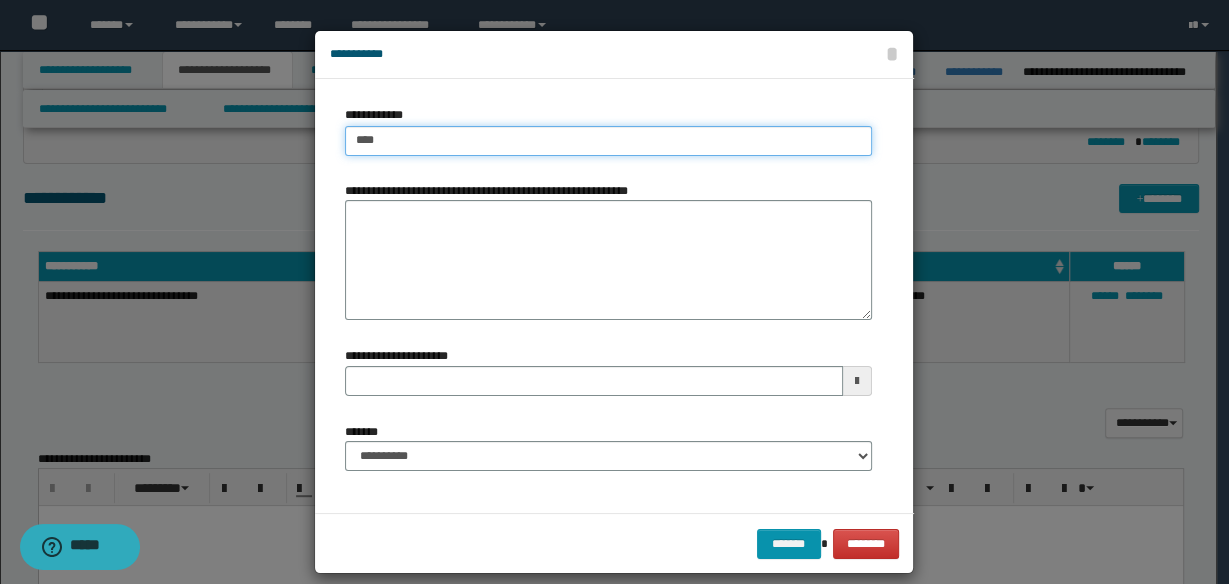 type on "*****" 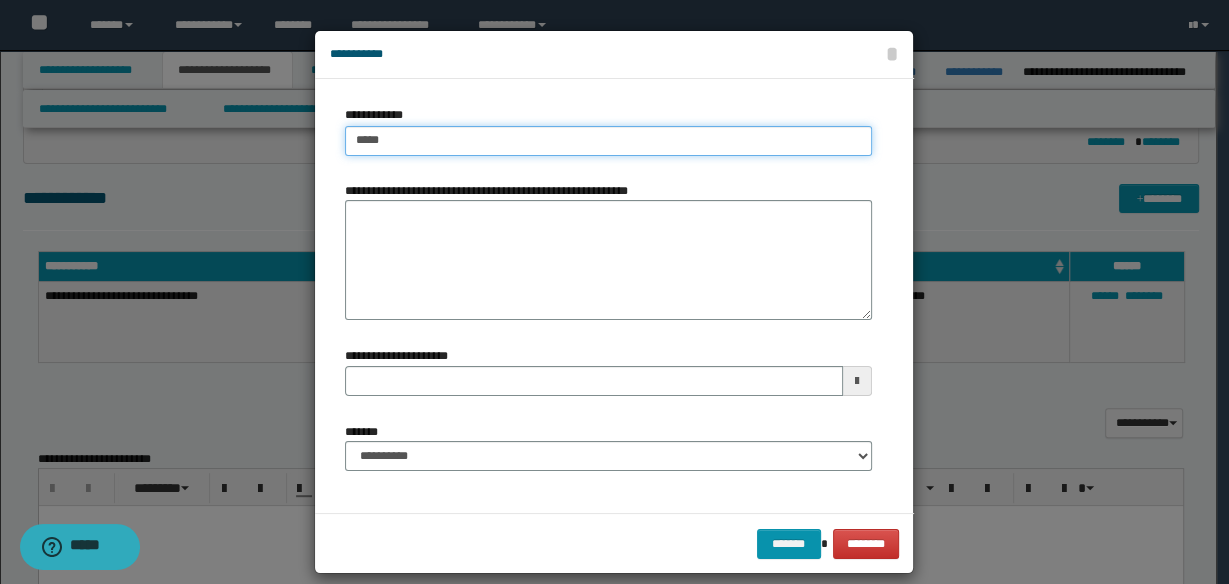type on "*****" 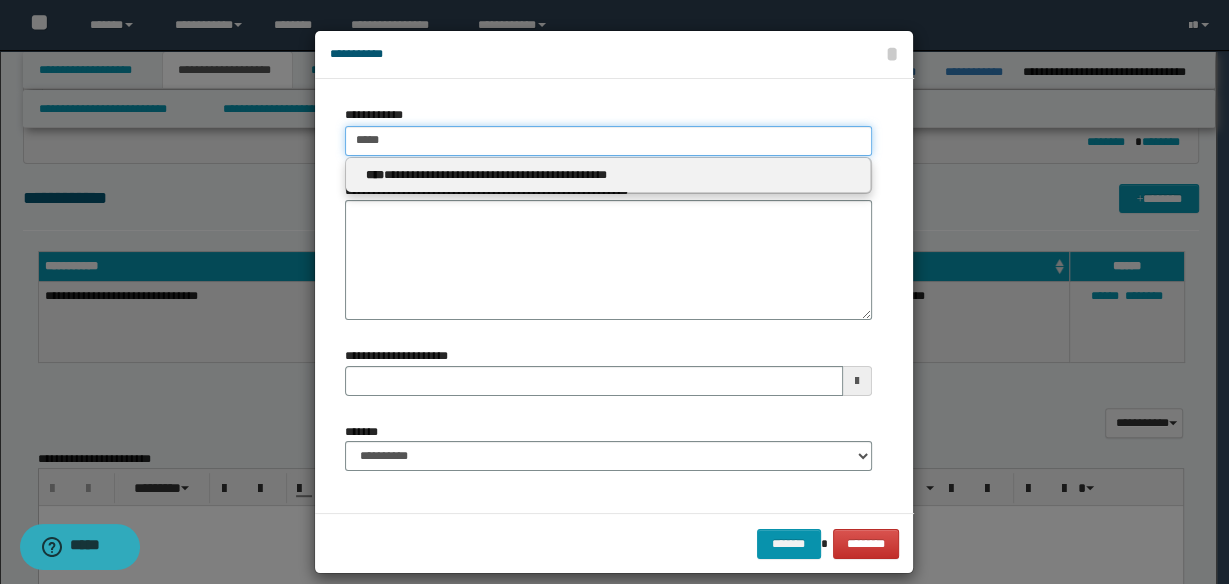 type 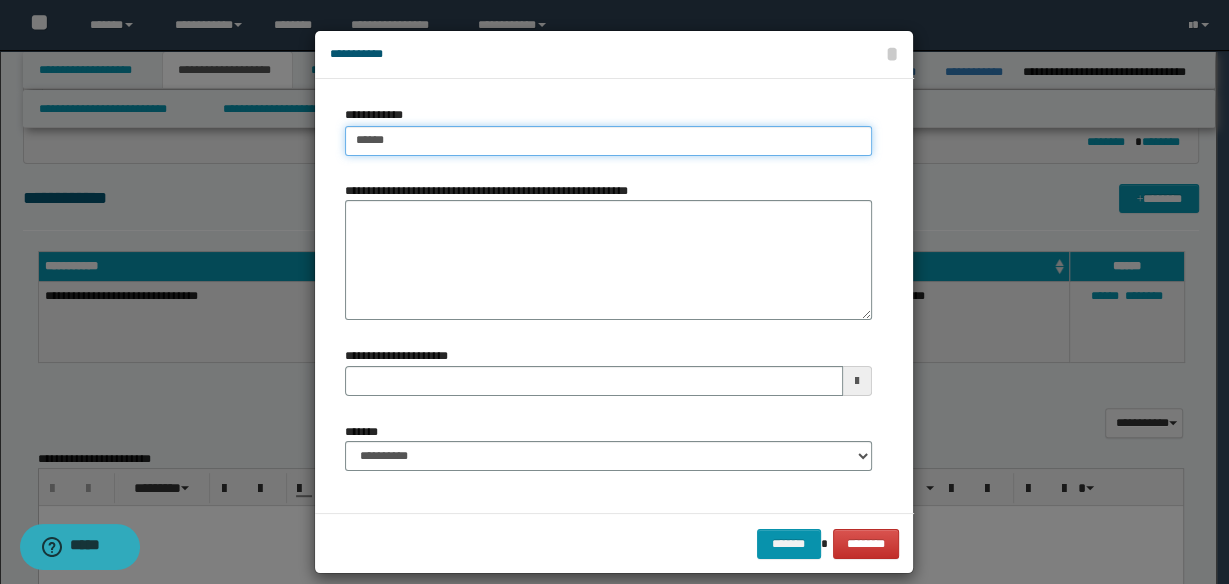 type on "******" 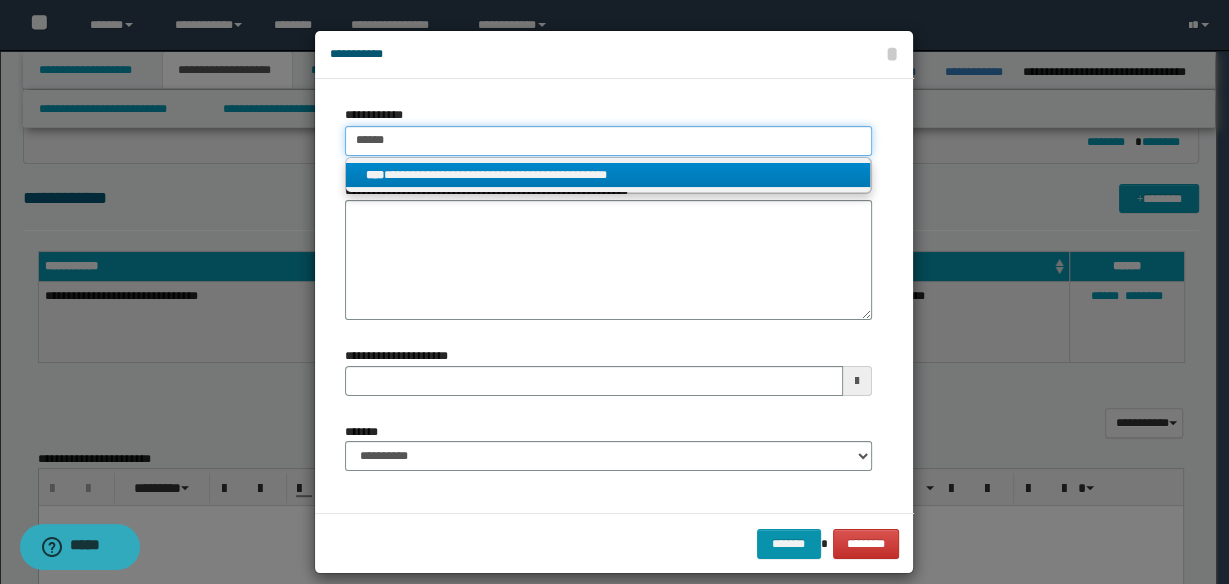 type on "******" 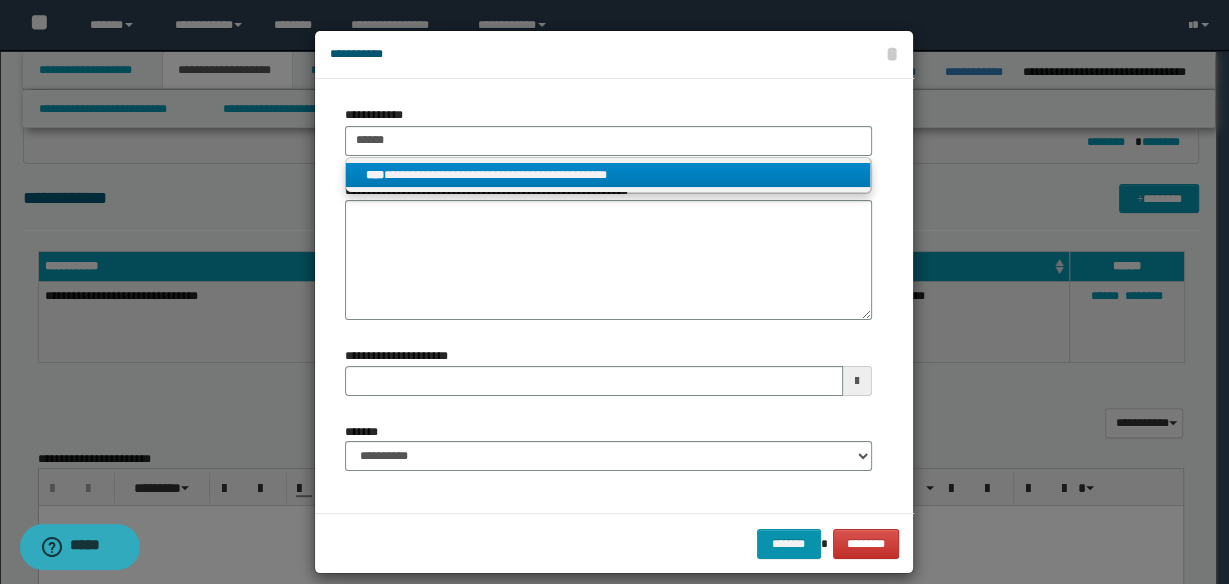 click on "**********" at bounding box center [608, 175] 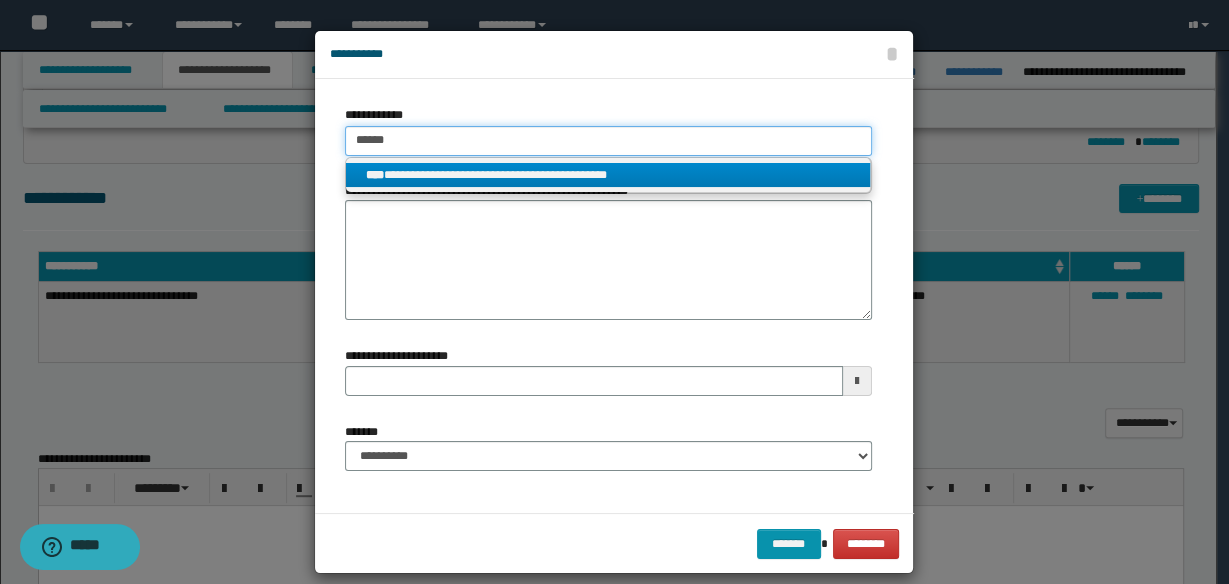 type 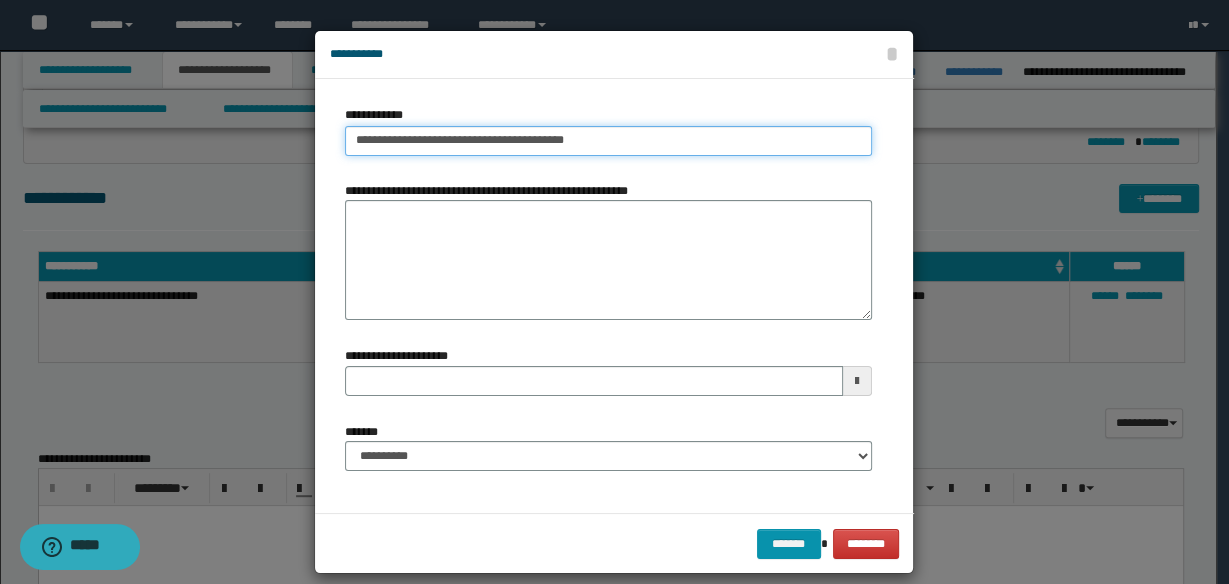 type 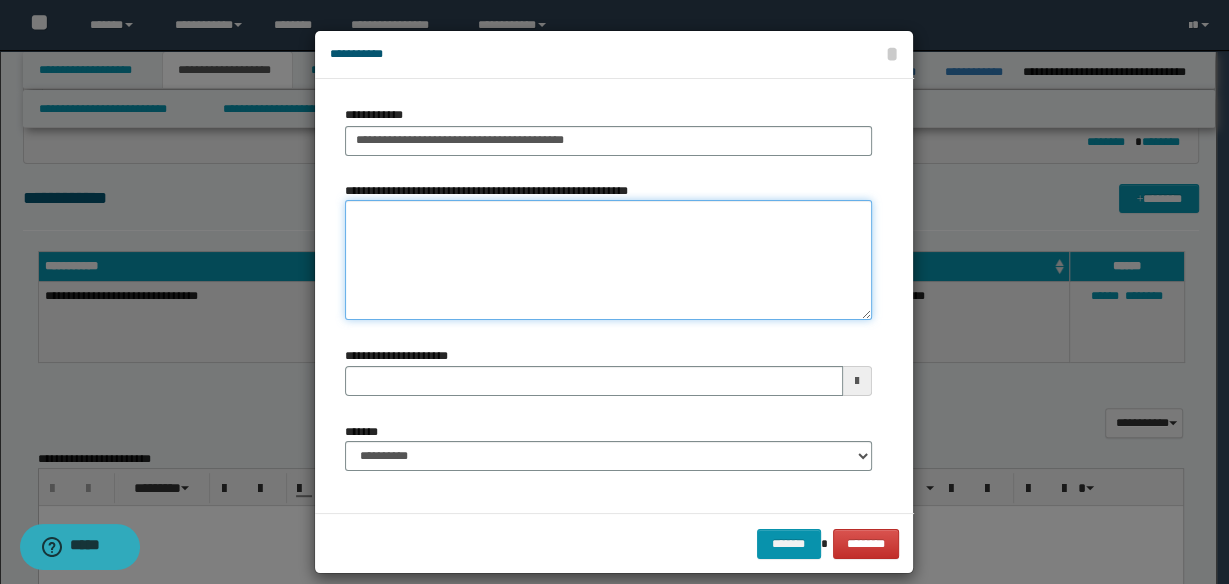 click on "**********" at bounding box center (608, 260) 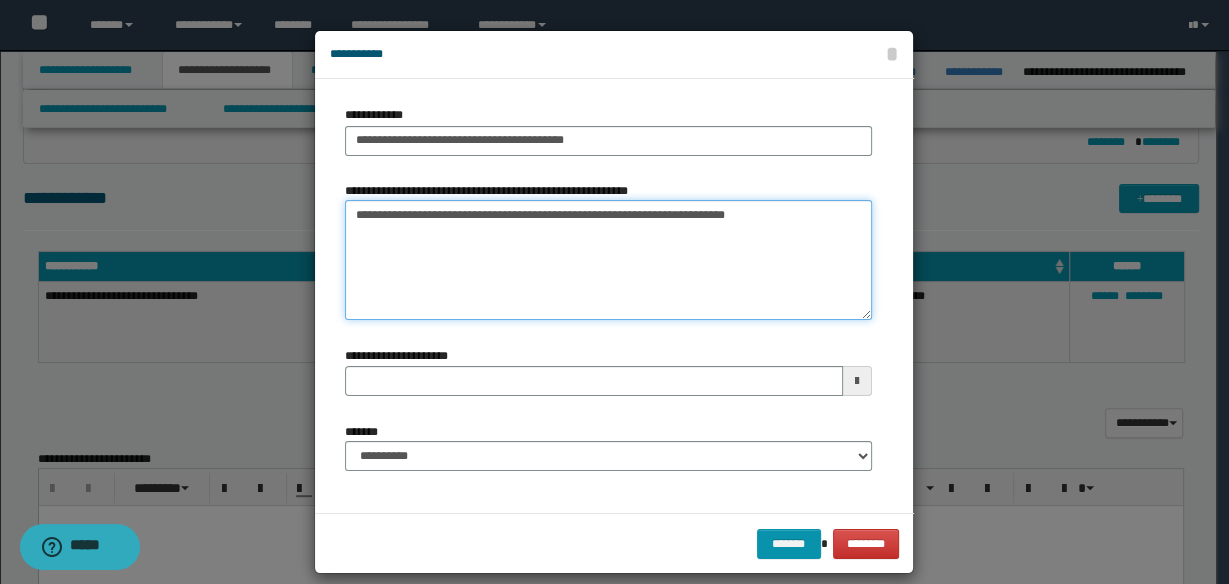 type on "**********" 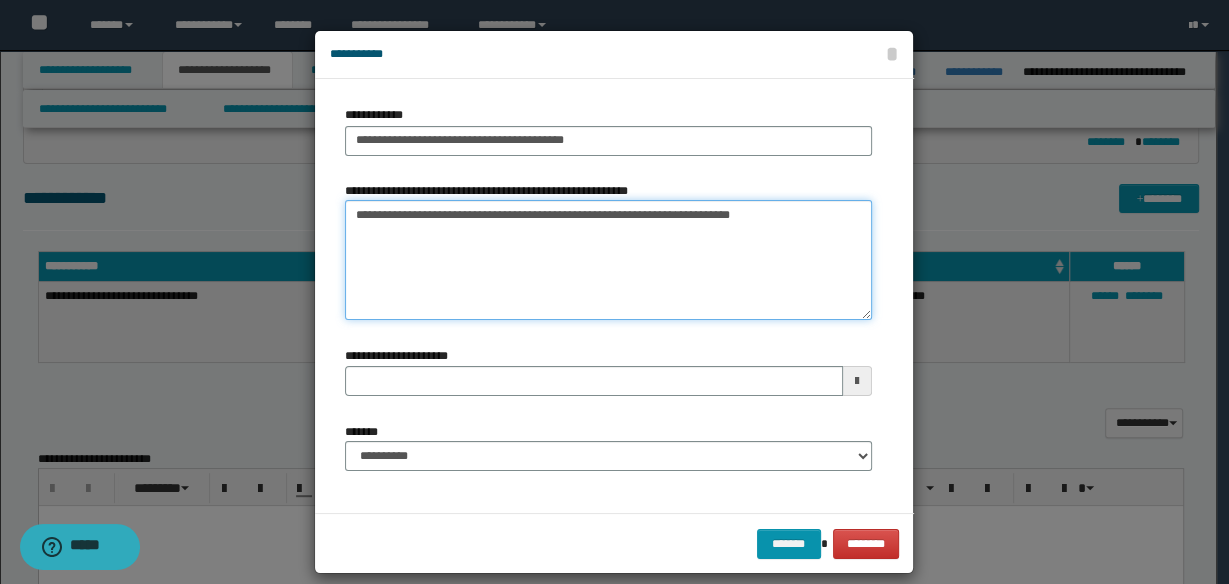 type 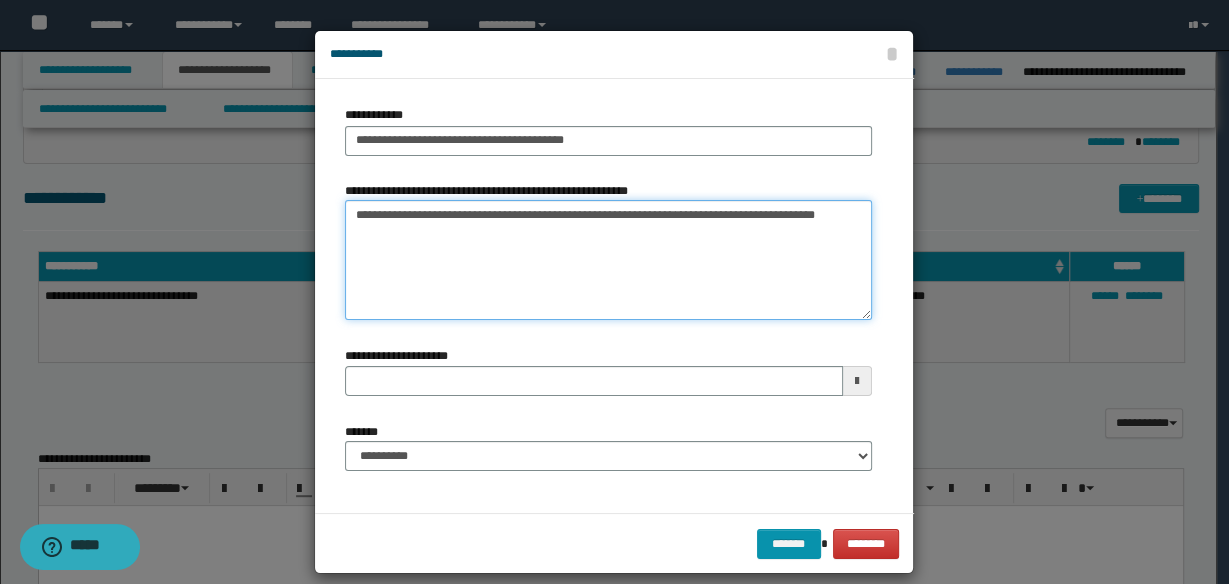 type on "**********" 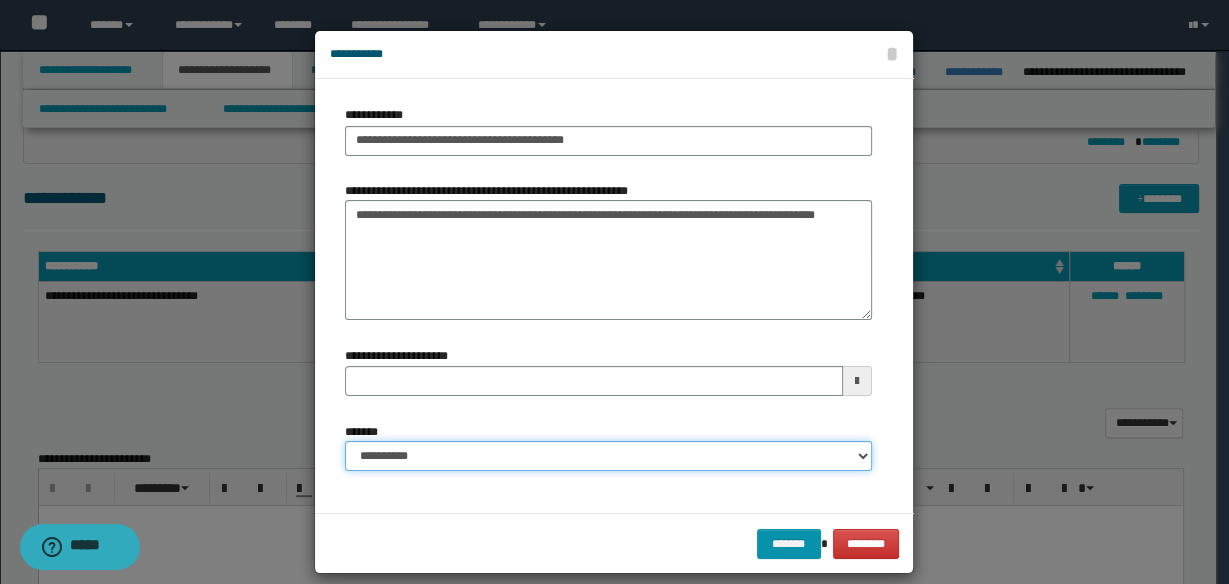 click on "**********" at bounding box center (608, 456) 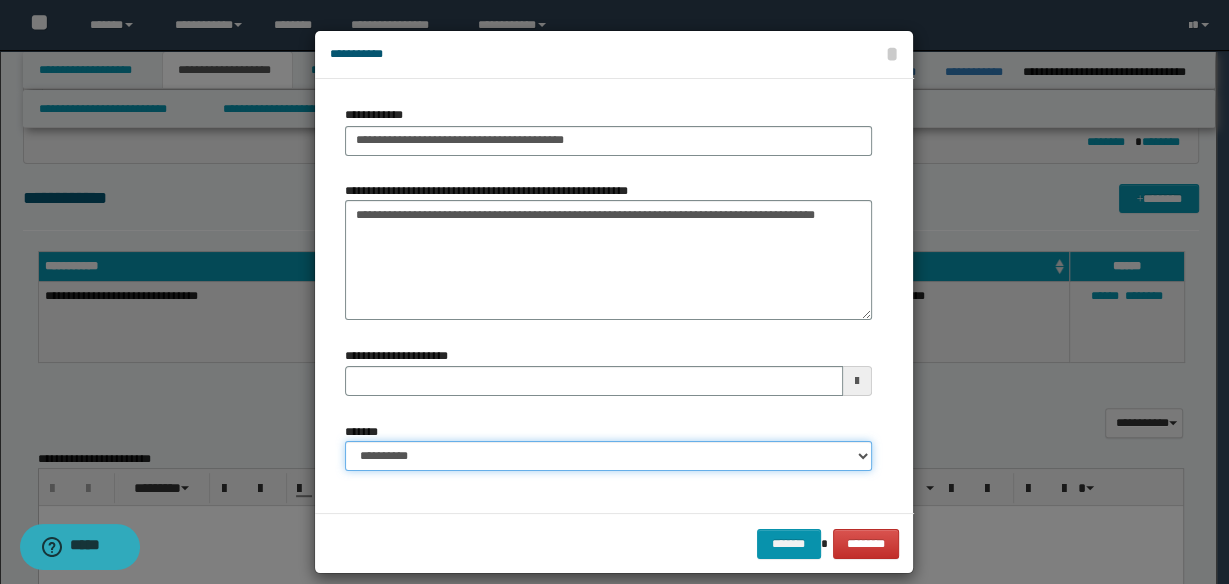 select on "*" 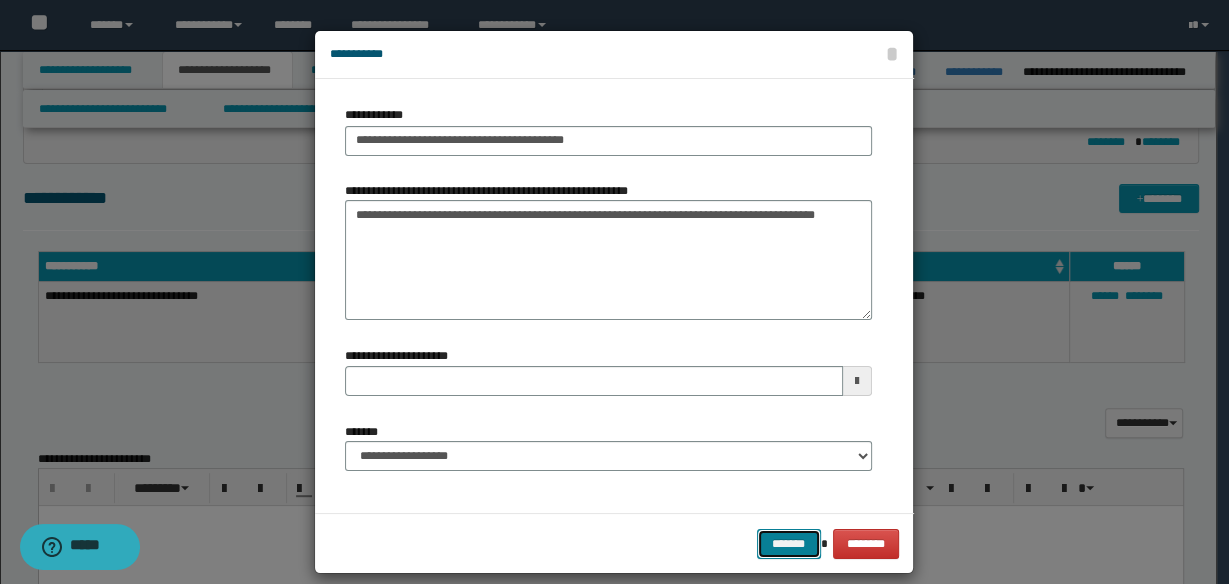 click on "*******" at bounding box center (789, 543) 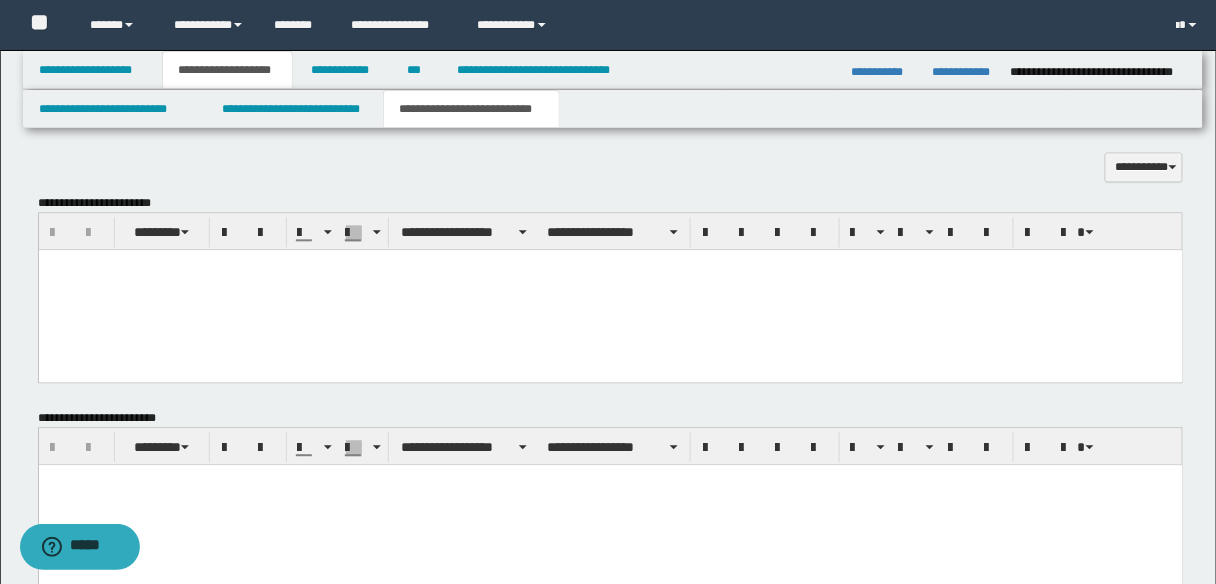 scroll, scrollTop: 640, scrollLeft: 0, axis: vertical 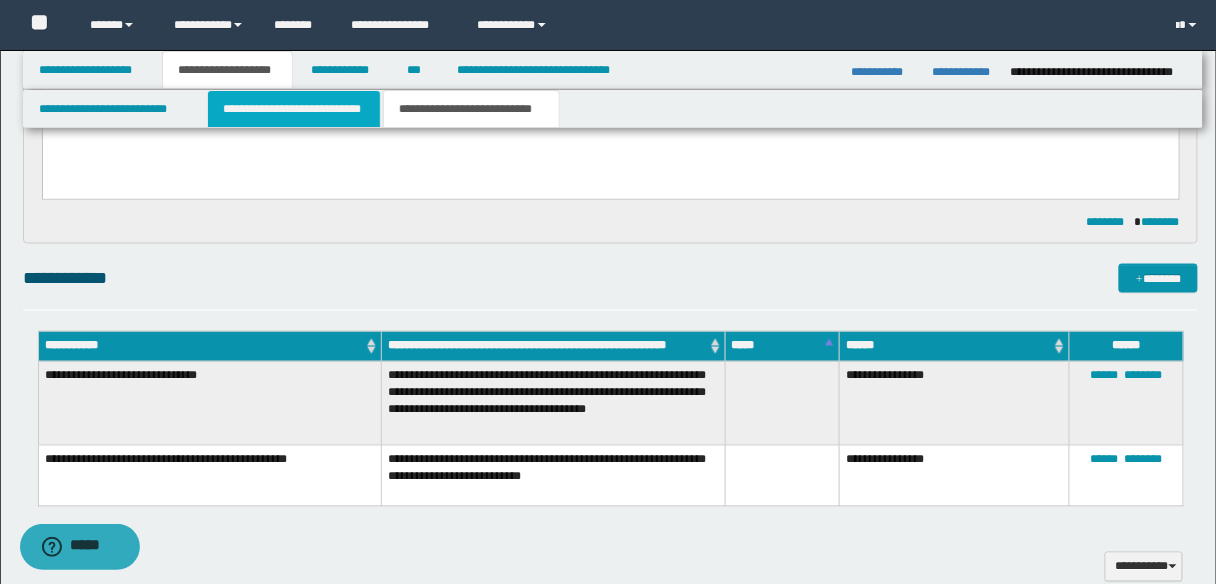 click on "**********" at bounding box center (294, 109) 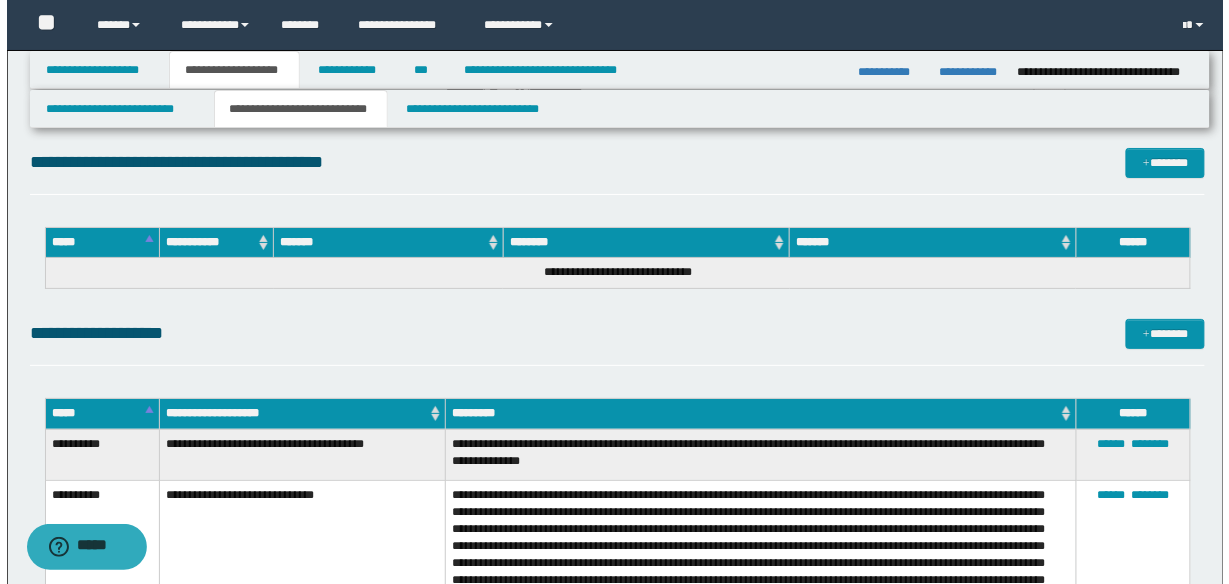 scroll, scrollTop: 3840, scrollLeft: 0, axis: vertical 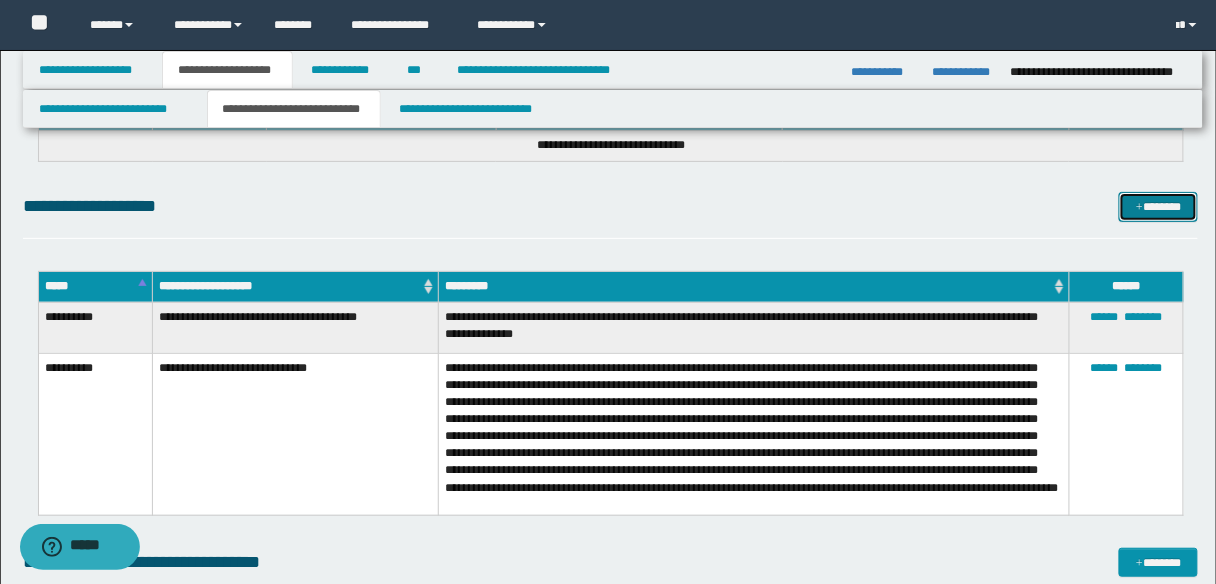 click on "*******" at bounding box center [1158, 206] 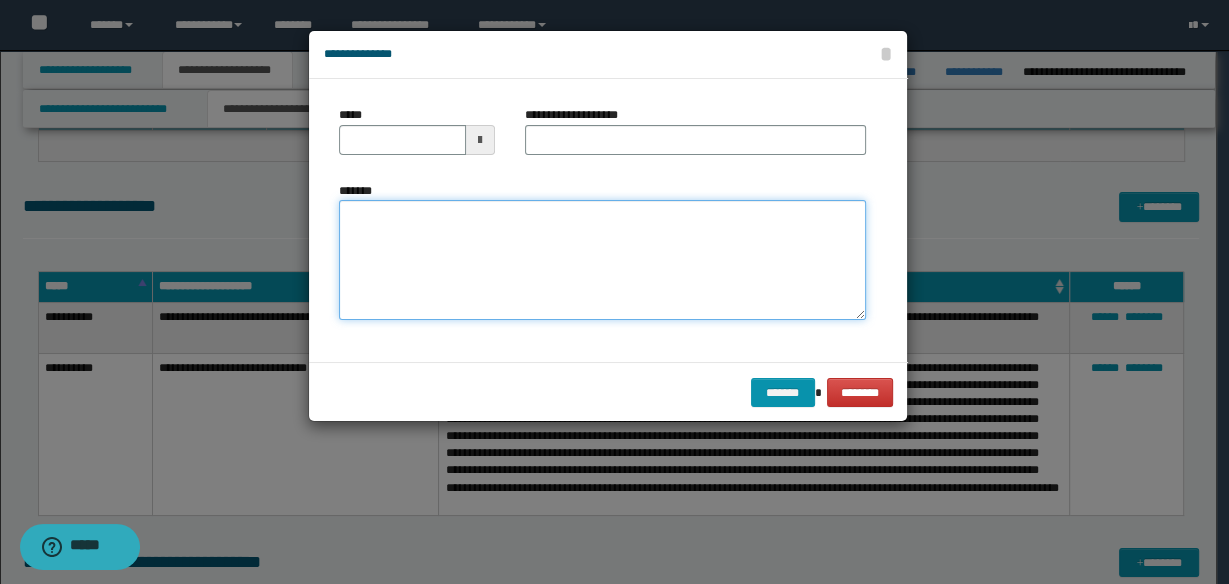 click on "*******" at bounding box center [602, 260] 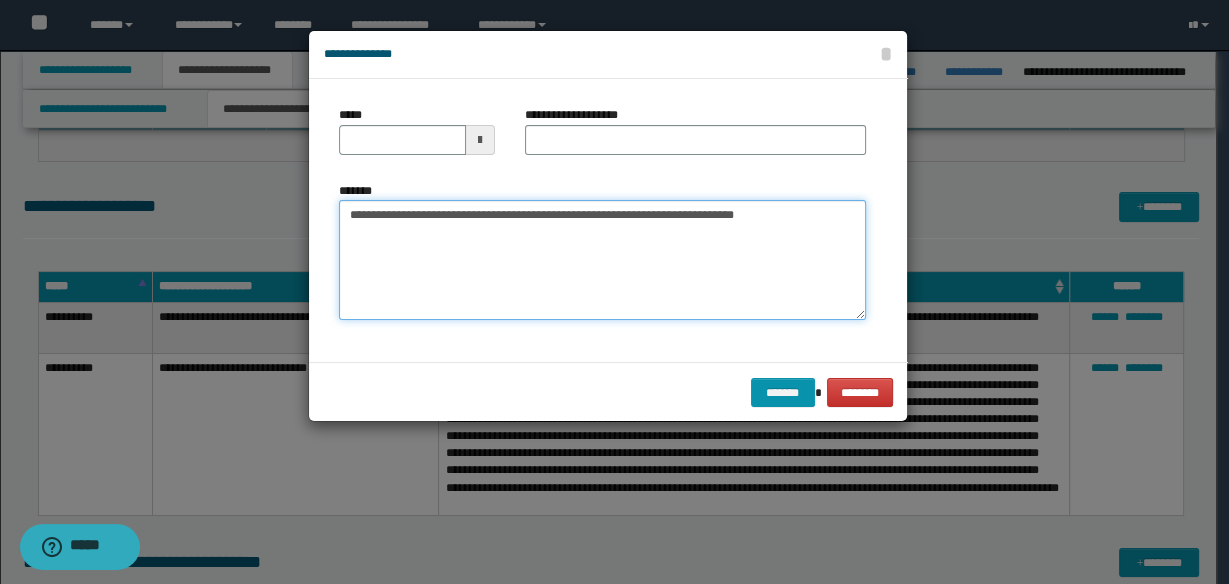 type on "**********" 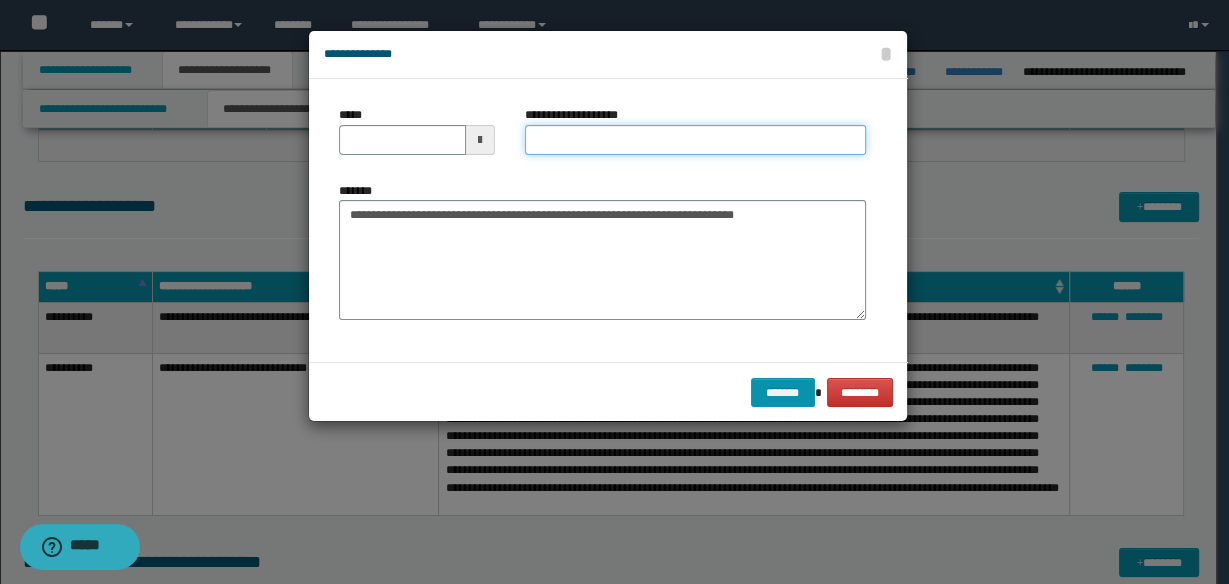 click on "**********" at bounding box center (695, 140) 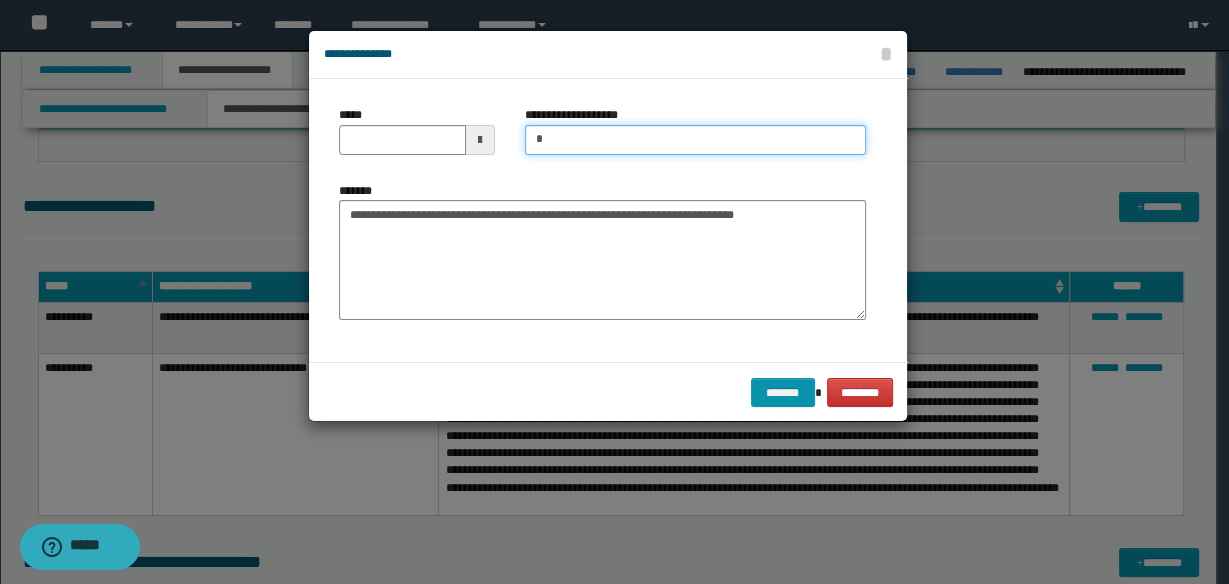 type on "*********" 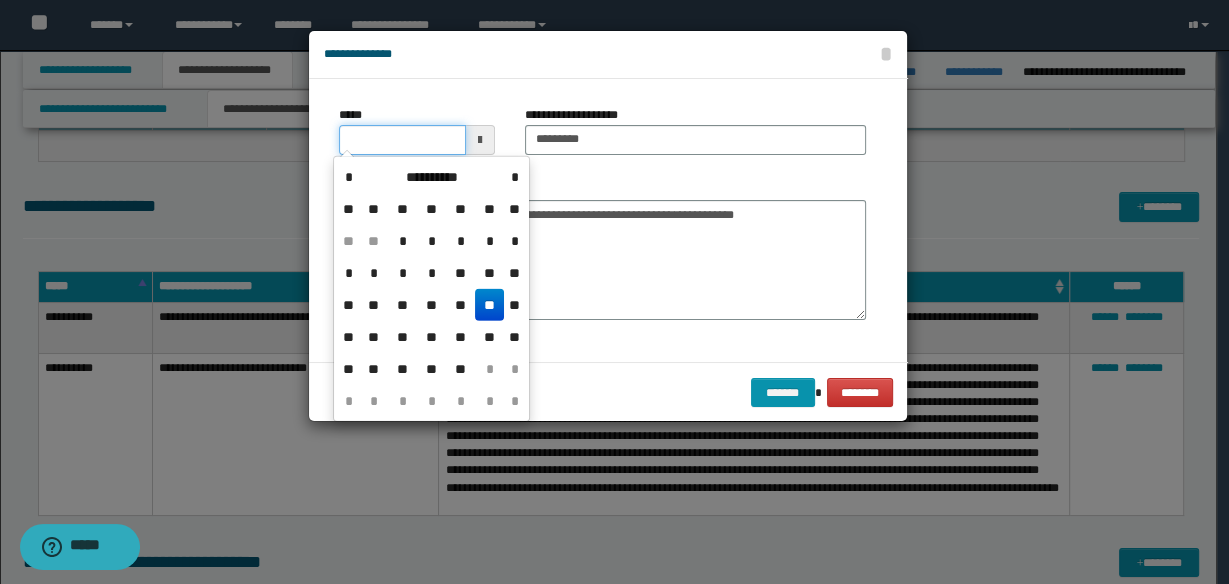 click on "*****" at bounding box center (402, 140) 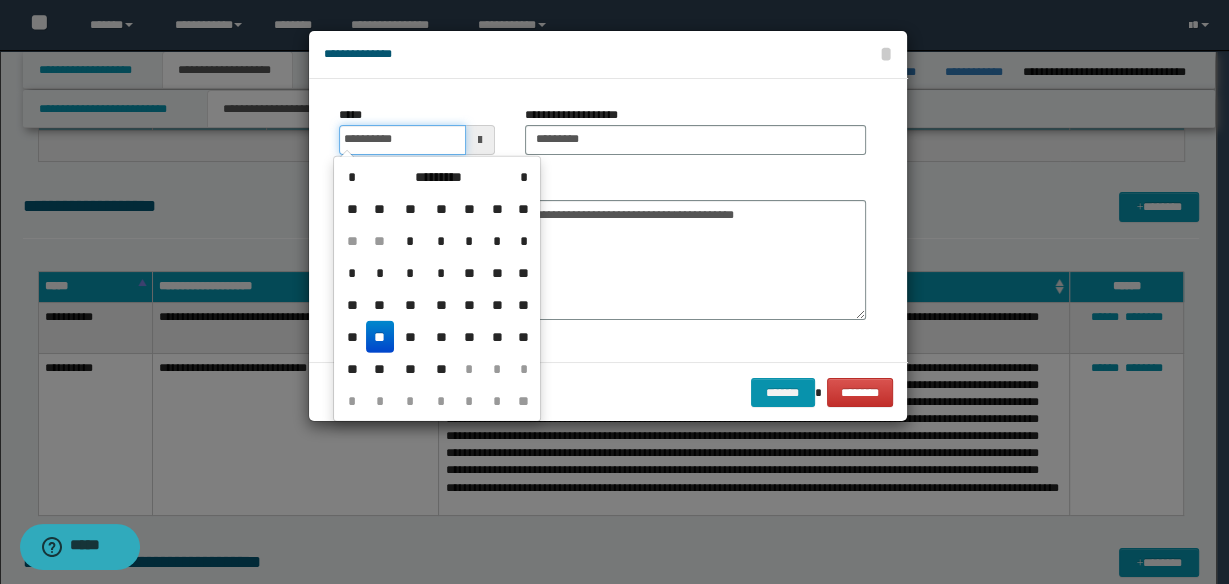 type on "**********" 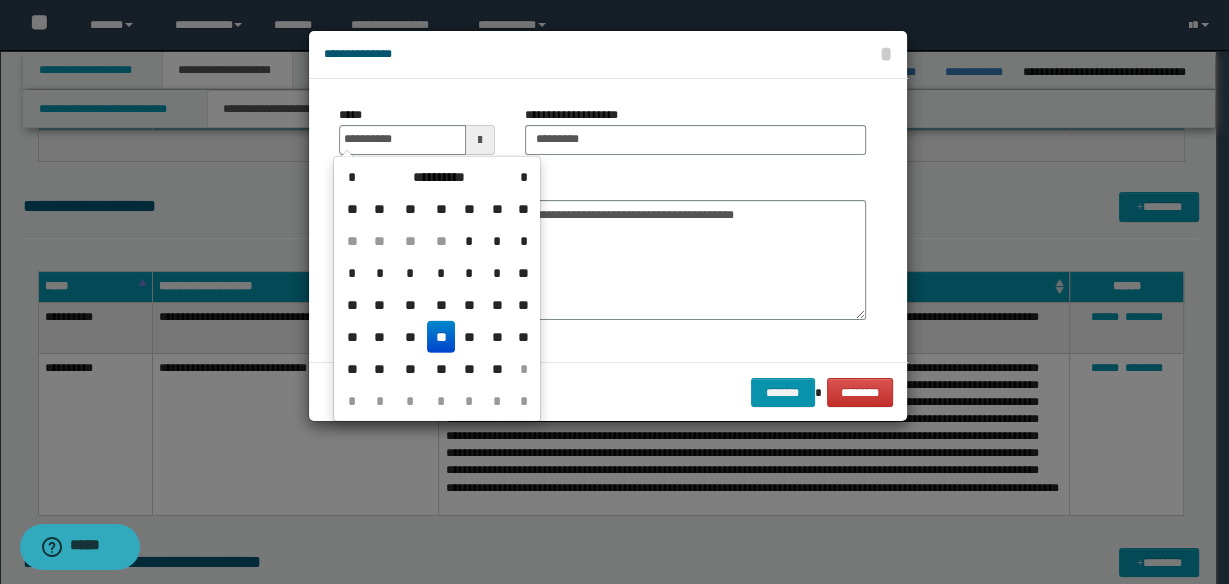click on "**" at bounding box center [441, 337] 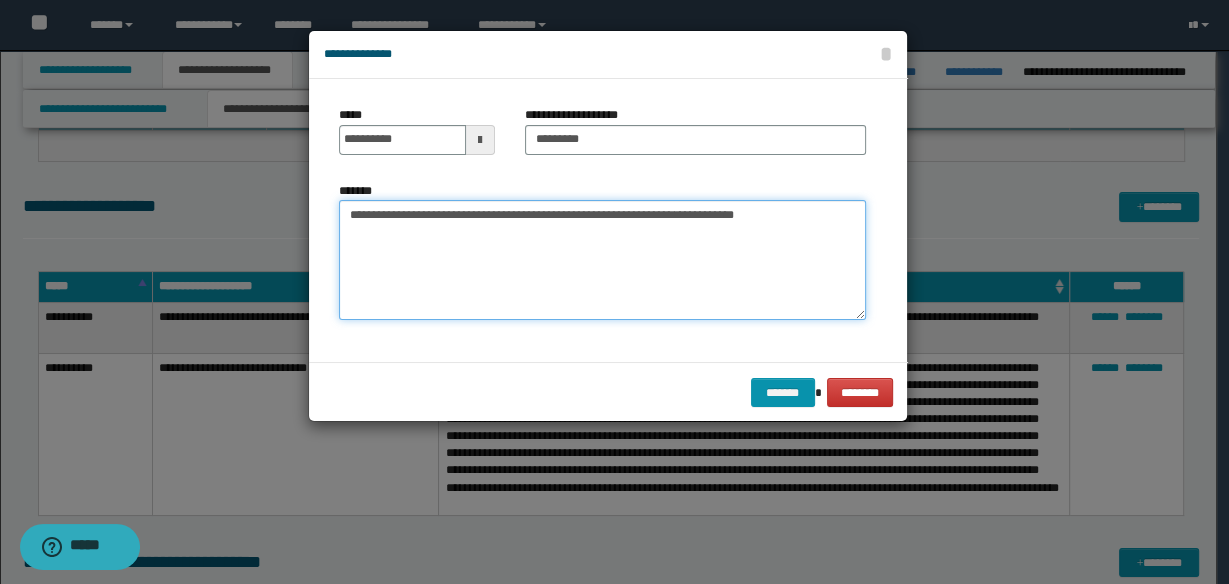 click on "**********" at bounding box center (602, 260) 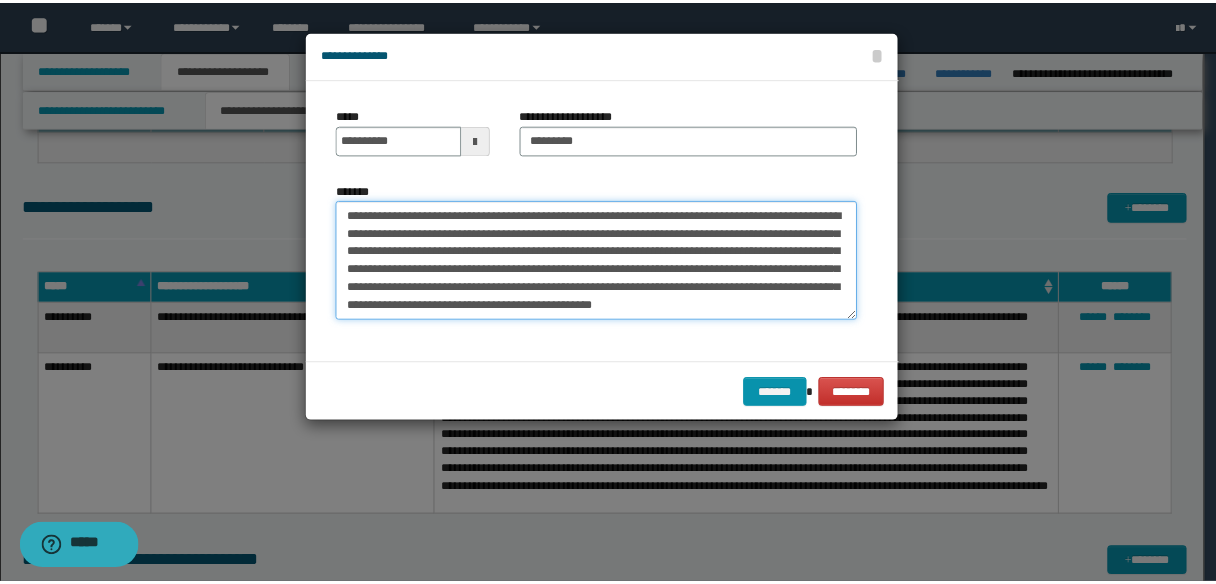 scroll, scrollTop: 12, scrollLeft: 0, axis: vertical 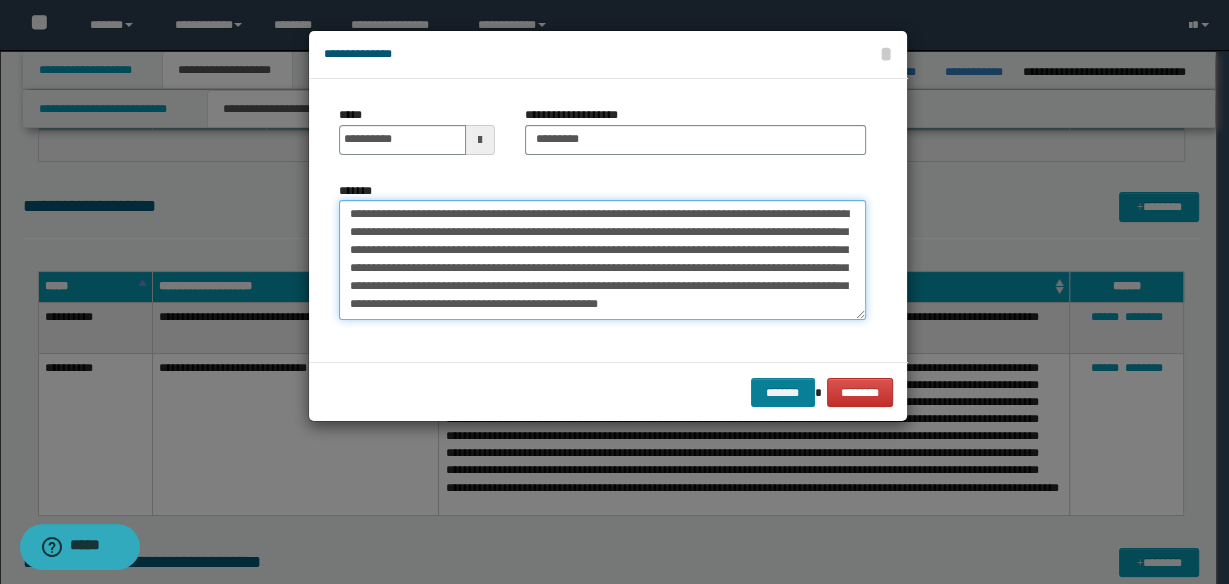 type on "**********" 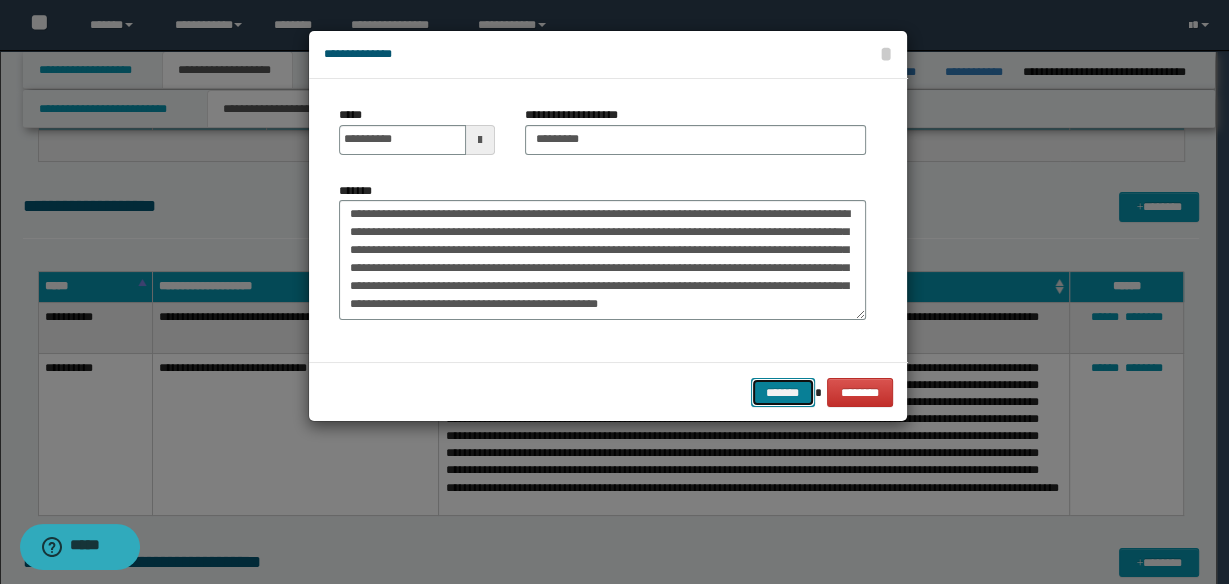click on "*******" at bounding box center (783, 392) 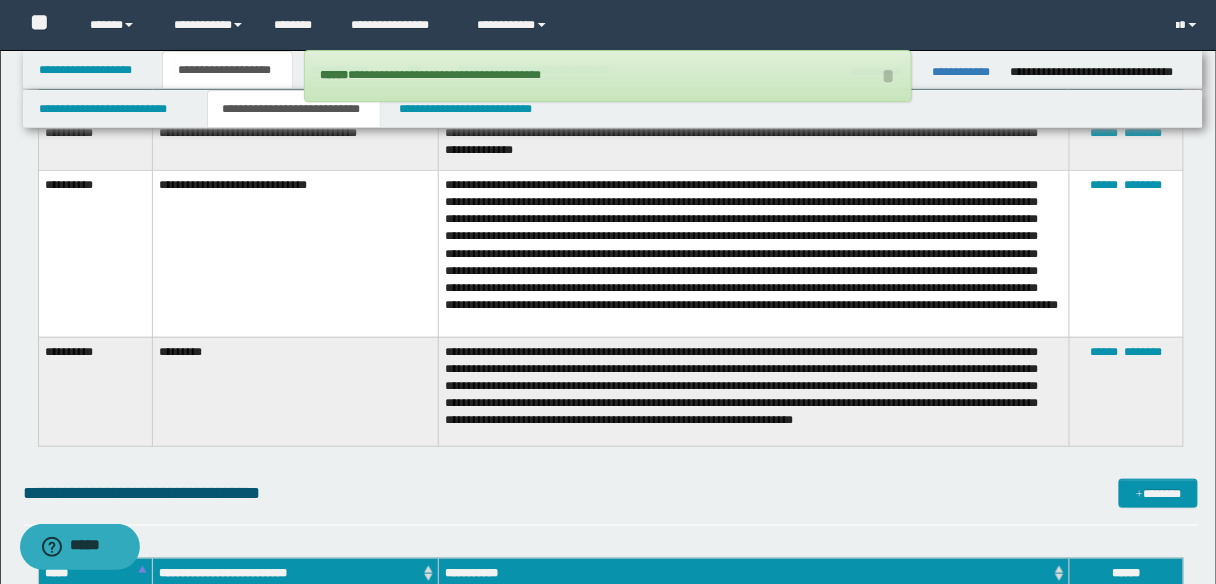 scroll, scrollTop: 4080, scrollLeft: 0, axis: vertical 